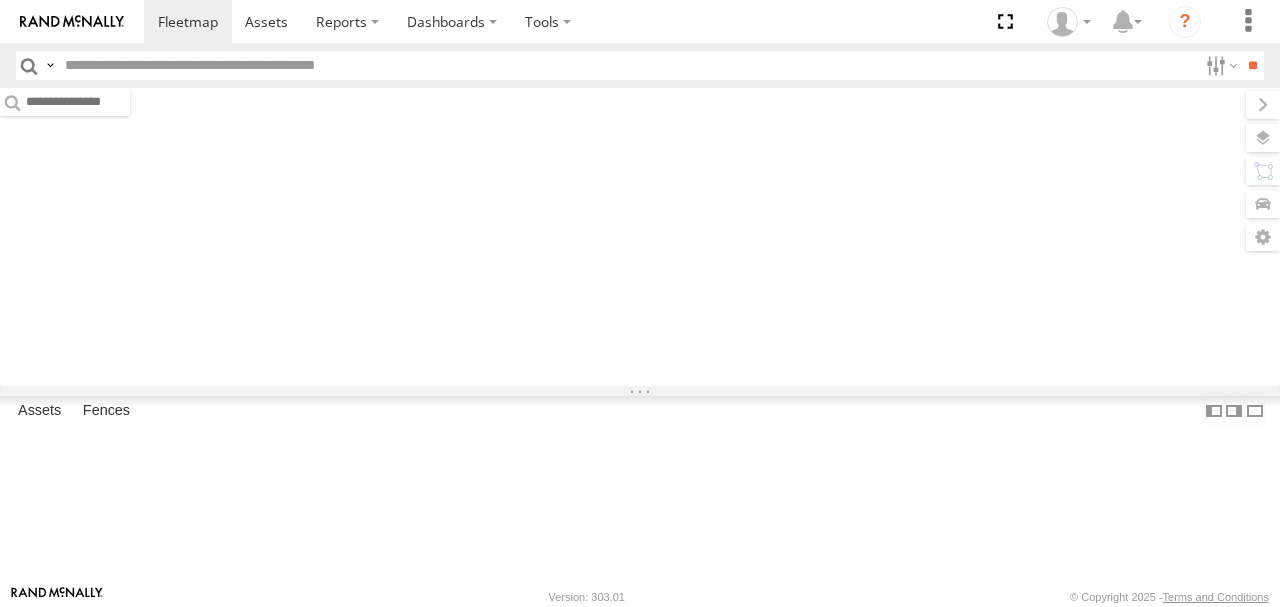 scroll, scrollTop: 0, scrollLeft: 0, axis: both 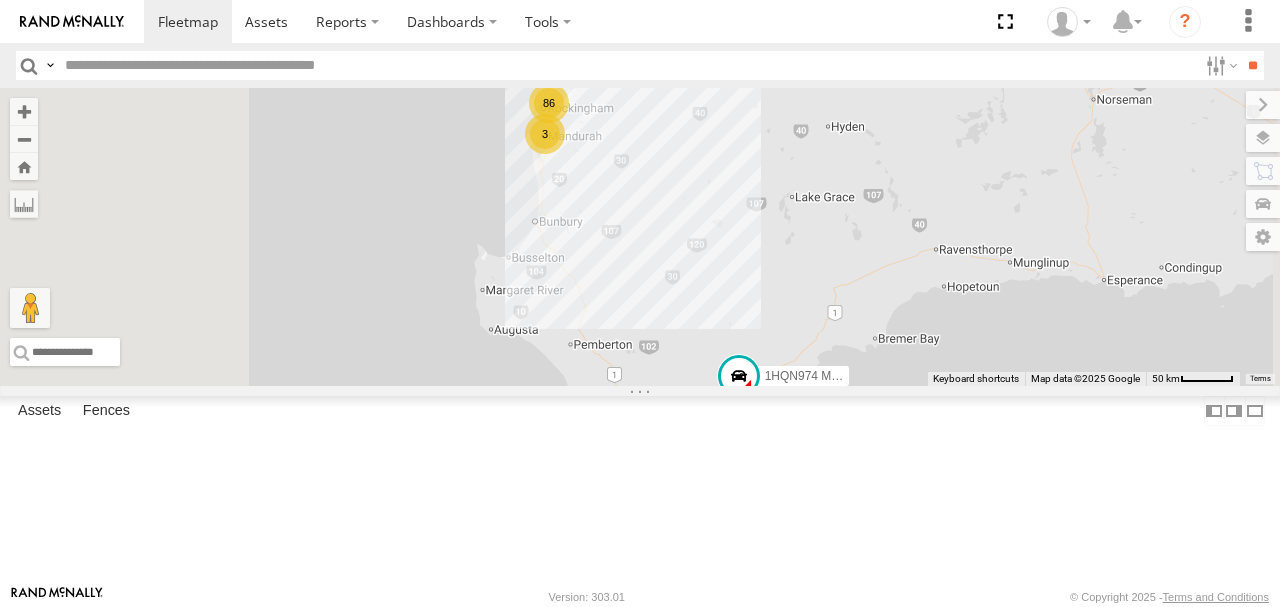 click at bounding box center [1263, 138] 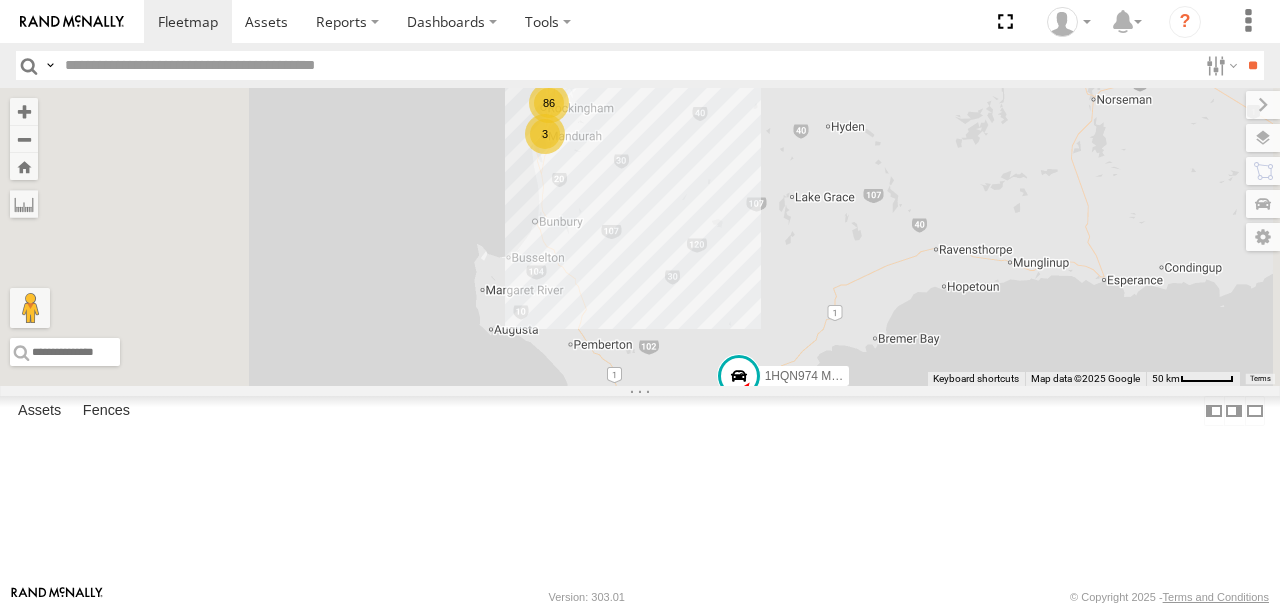 click on "Basemaps" at bounding box center [0, 0] 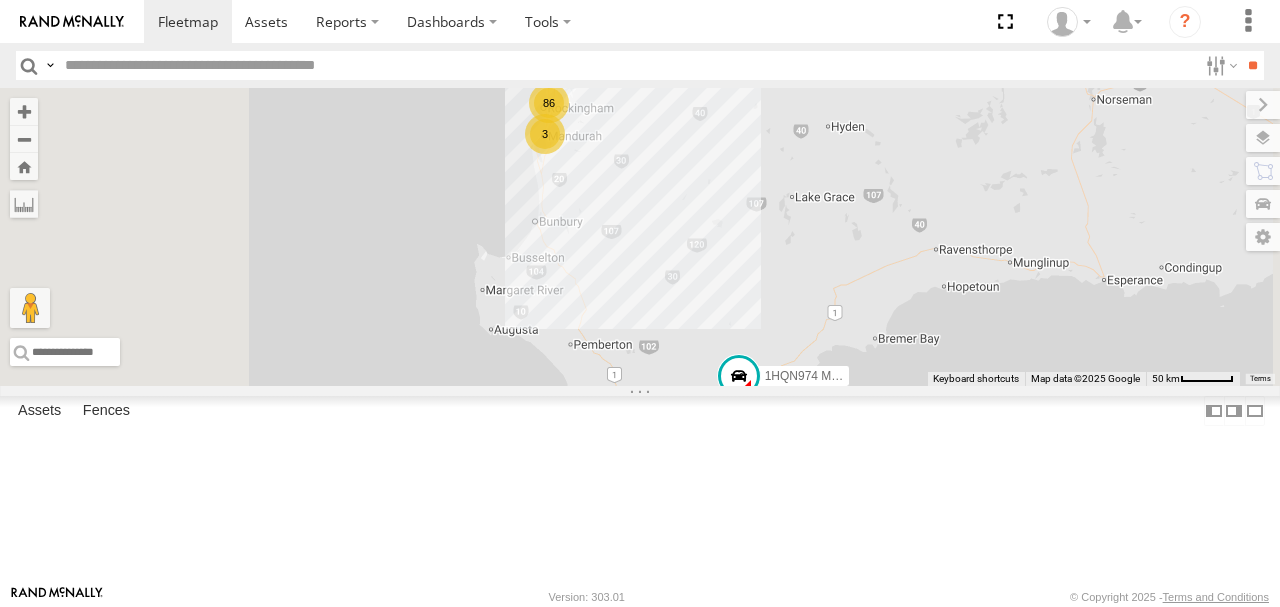 click on "Satellite + Roadmap" at bounding box center (0, 0) 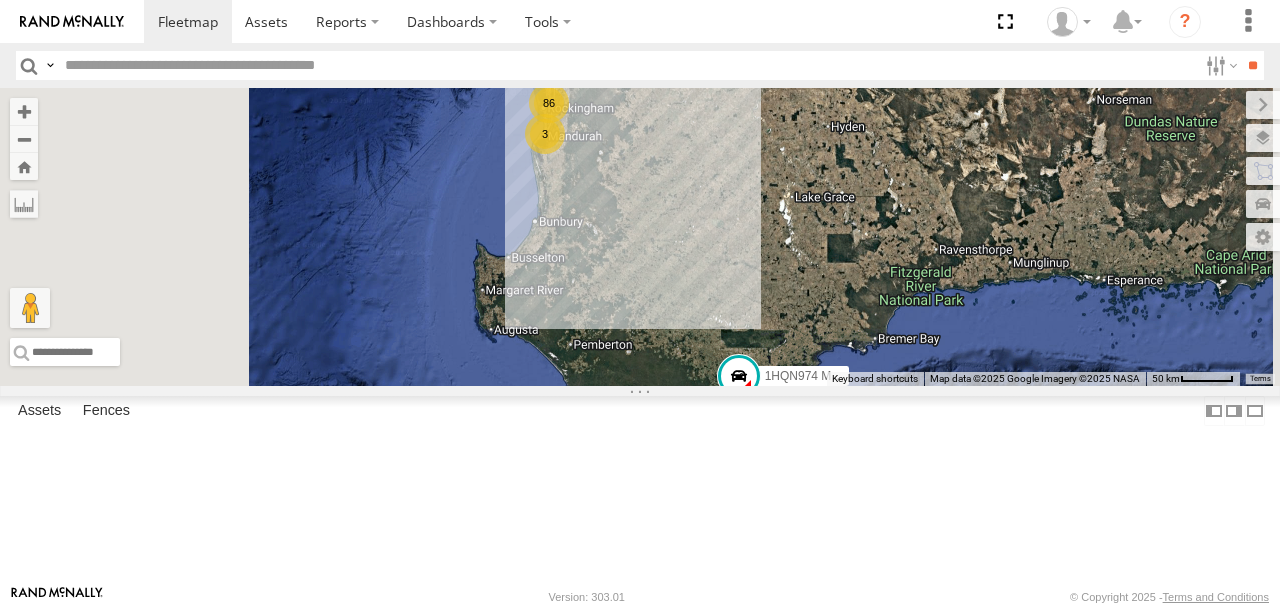 click at bounding box center (1263, 105) 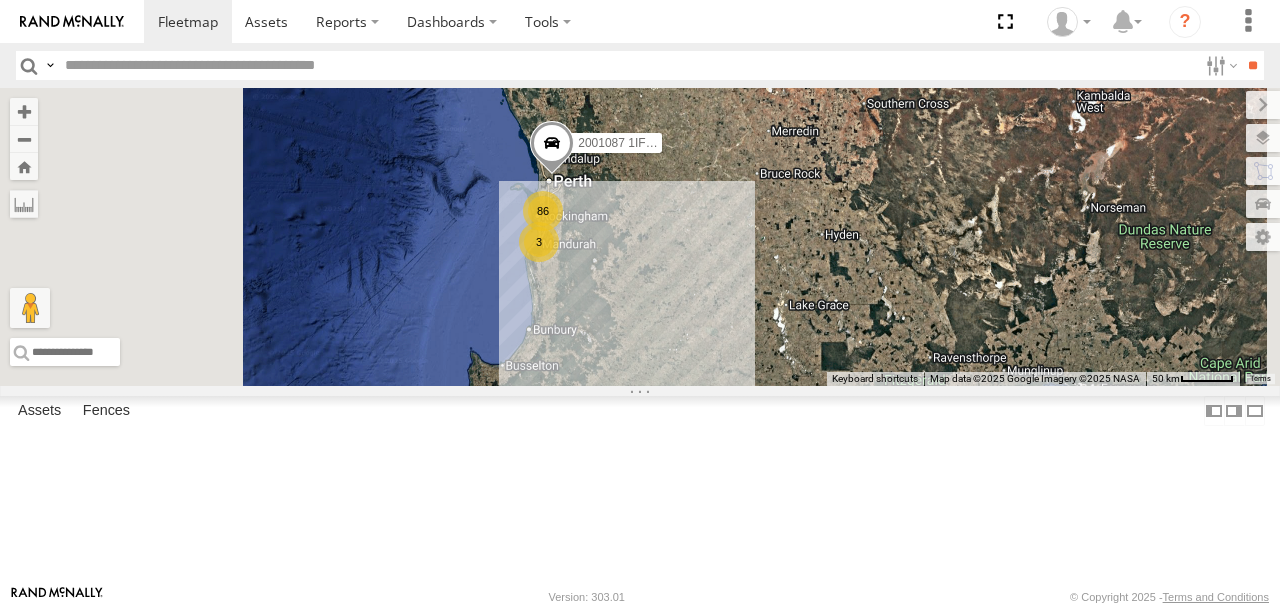 drag, startPoint x: 856, startPoint y: 188, endPoint x: 850, endPoint y: 300, distance: 112.1606 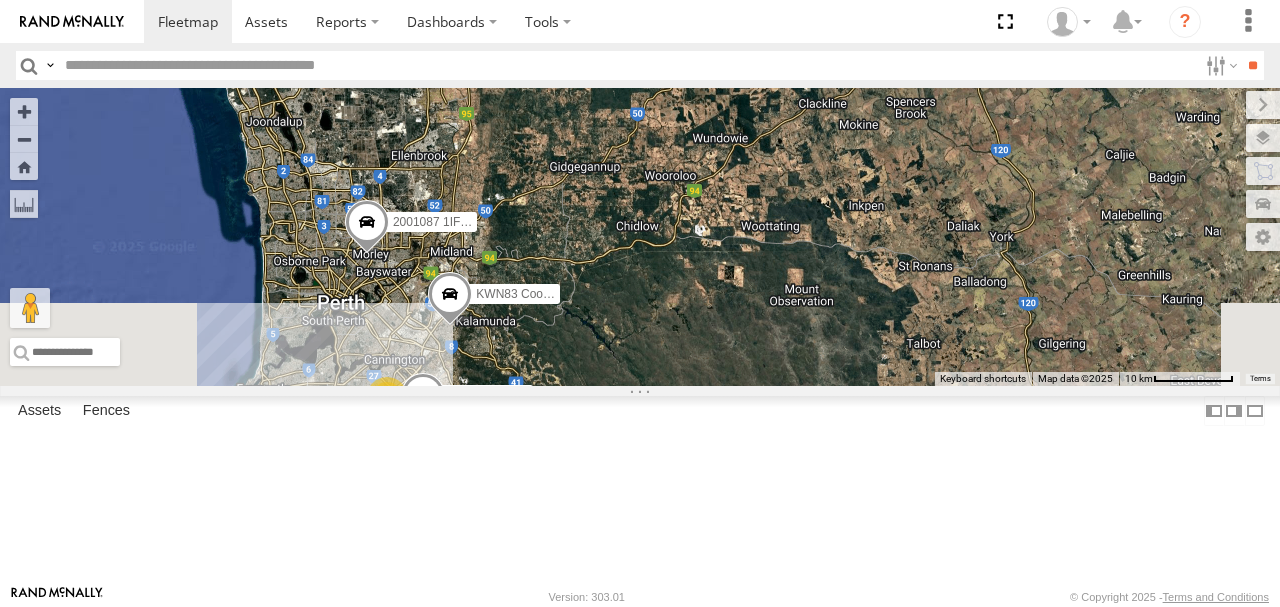 drag, startPoint x: 732, startPoint y: 395, endPoint x: 916, endPoint y: 240, distance: 240.5847 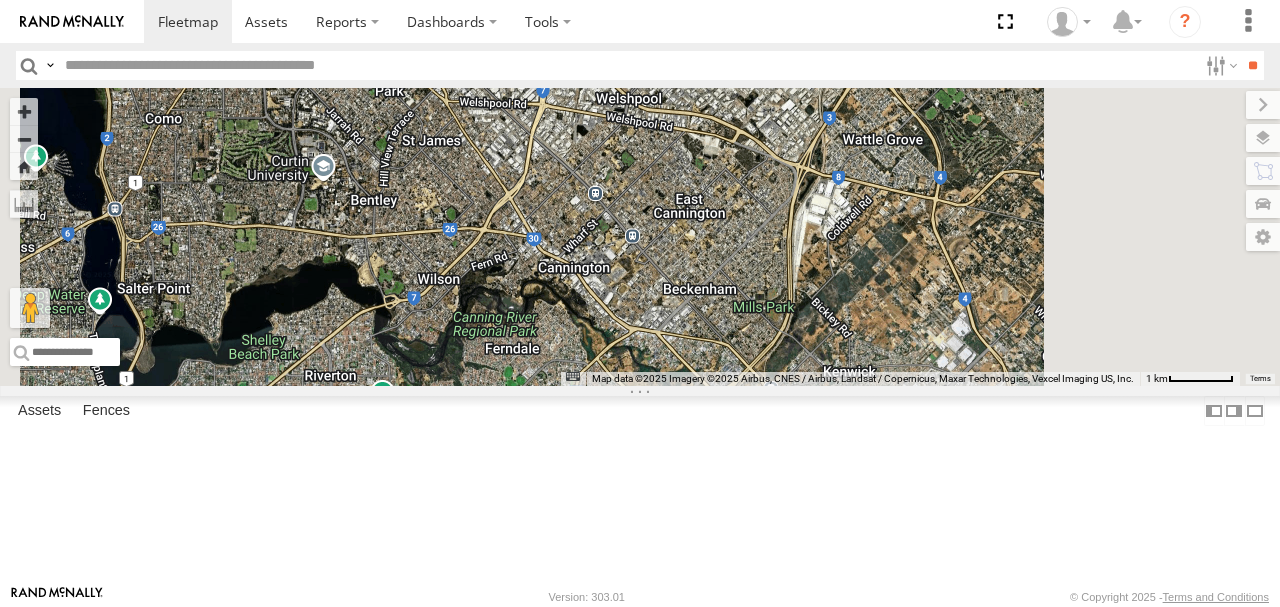 drag, startPoint x: 964, startPoint y: 224, endPoint x: 1000, endPoint y: 172, distance: 63.245552 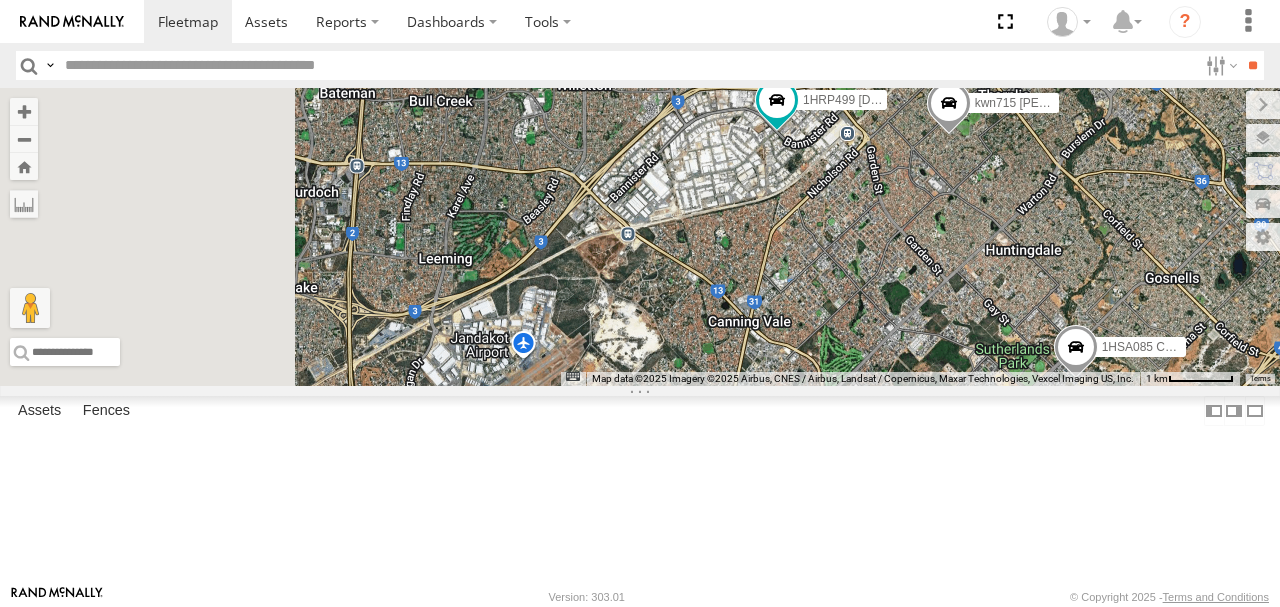drag, startPoint x: 796, startPoint y: 354, endPoint x: 872, endPoint y: 276, distance: 108.903625 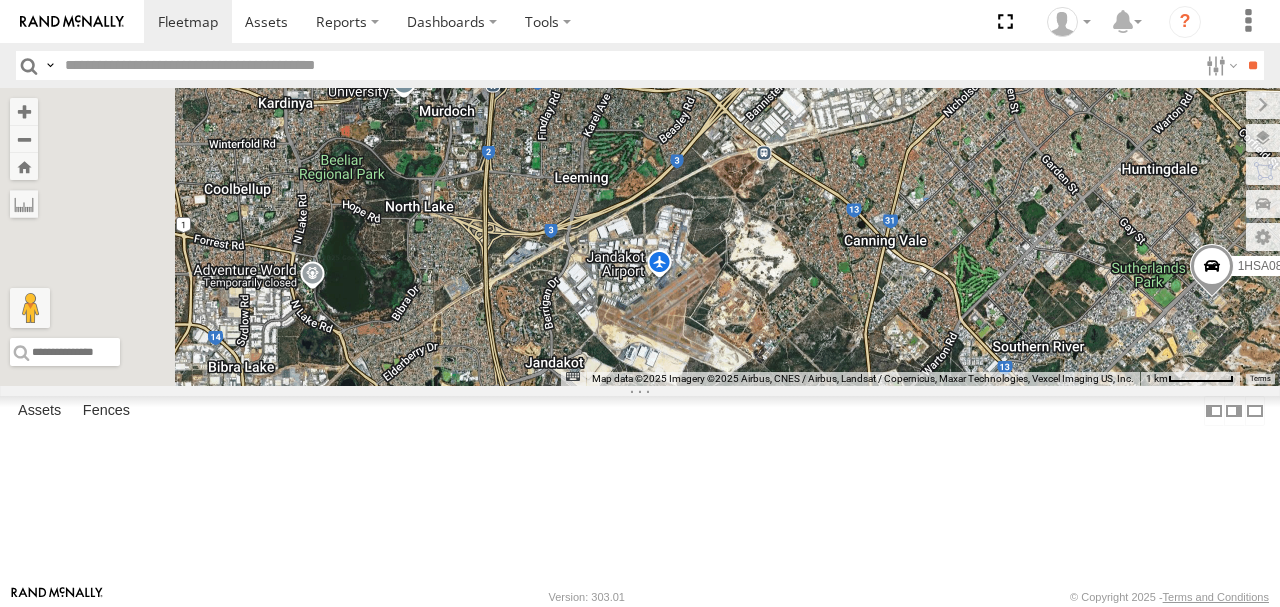 drag, startPoint x: 901, startPoint y: 343, endPoint x: 958, endPoint y: 295, distance: 74.518456 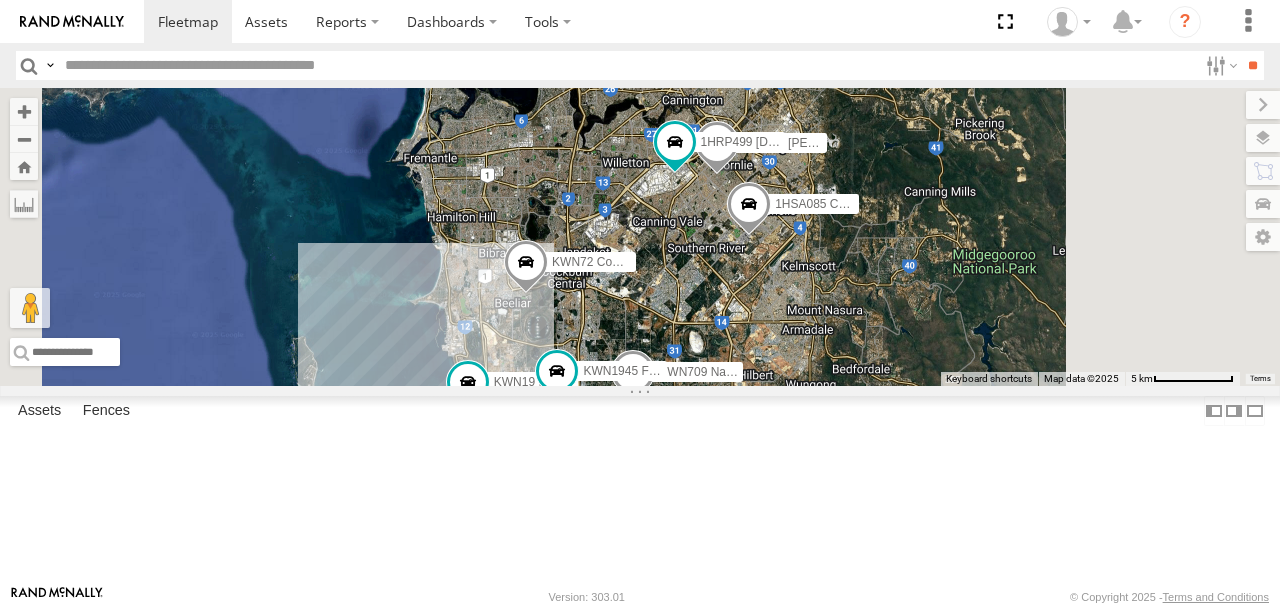 drag, startPoint x: 788, startPoint y: 381, endPoint x: 858, endPoint y: 246, distance: 152.06906 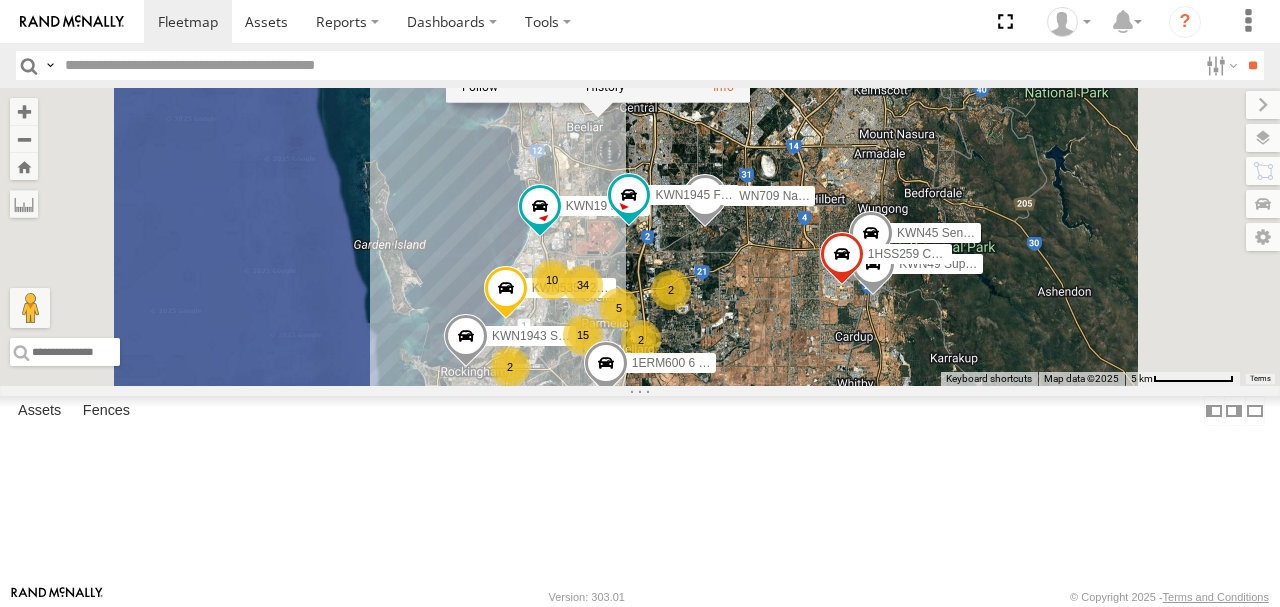 drag, startPoint x: 846, startPoint y: 315, endPoint x: 855, endPoint y: 265, distance: 50.803543 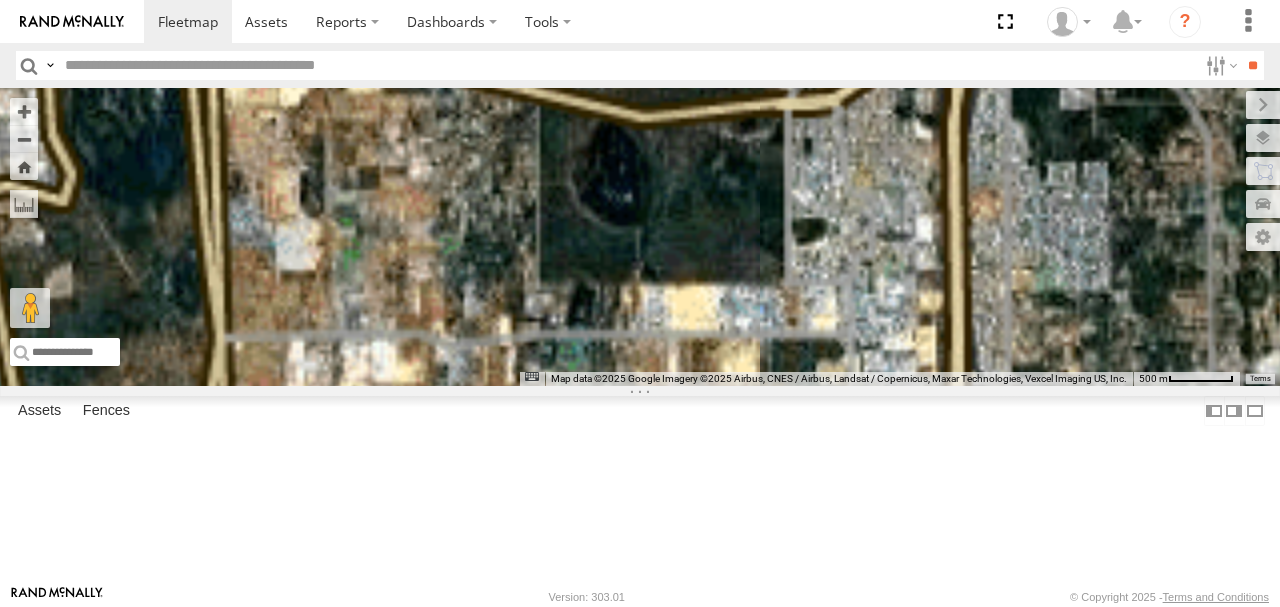 drag, startPoint x: 858, startPoint y: 342, endPoint x: 824, endPoint y: 233, distance: 114.17968 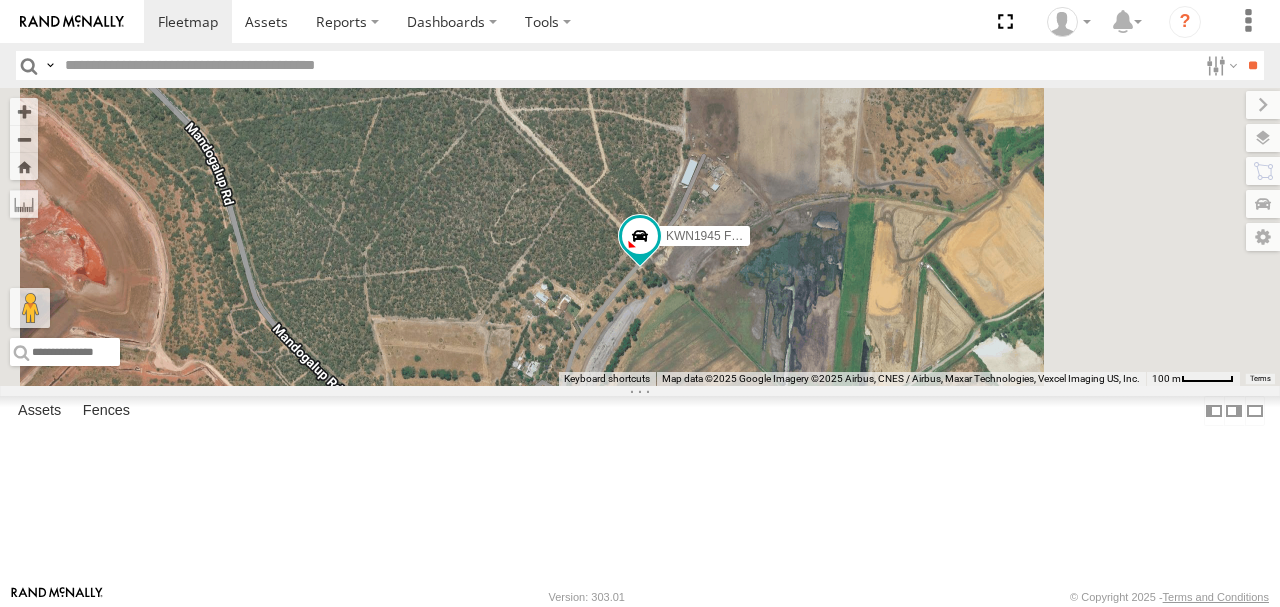 drag, startPoint x: 915, startPoint y: 400, endPoint x: 838, endPoint y: 284, distance: 139.23003 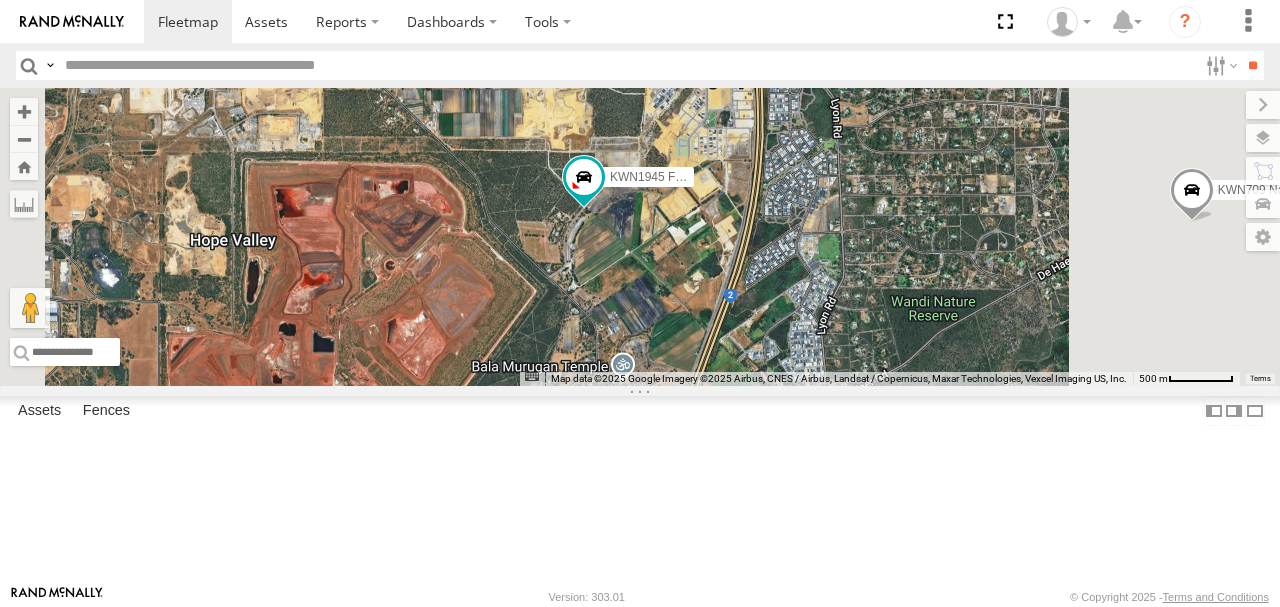 drag, startPoint x: 894, startPoint y: 393, endPoint x: 886, endPoint y: 306, distance: 87.36704 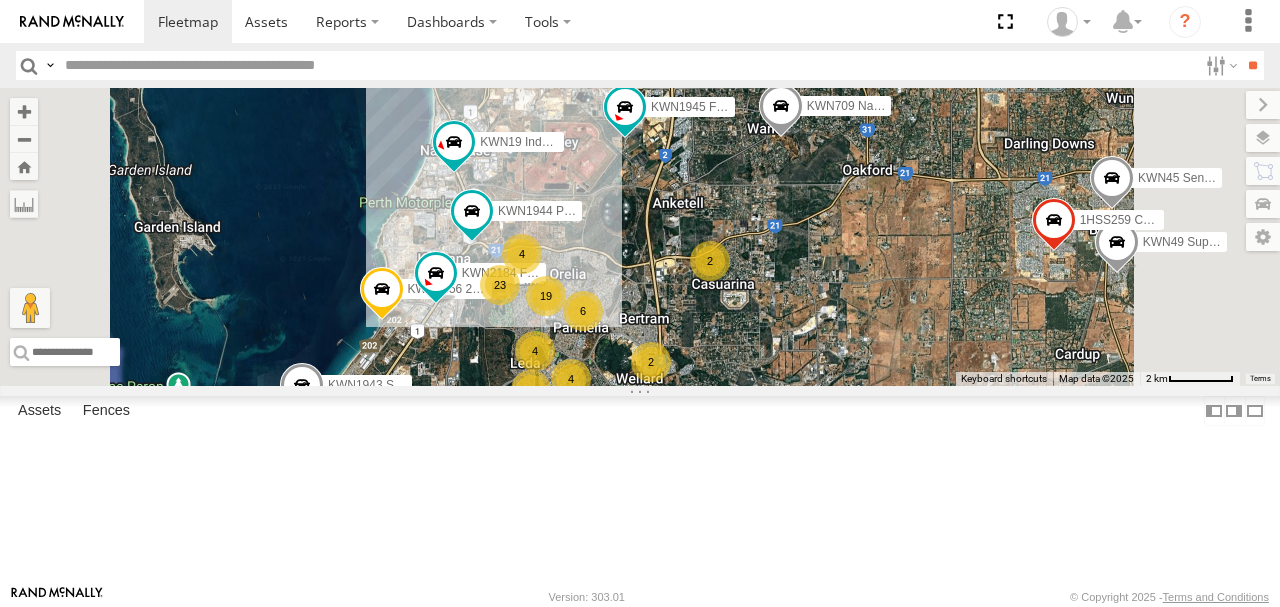 drag, startPoint x: 758, startPoint y: 363, endPoint x: 766, endPoint y: 323, distance: 40.792156 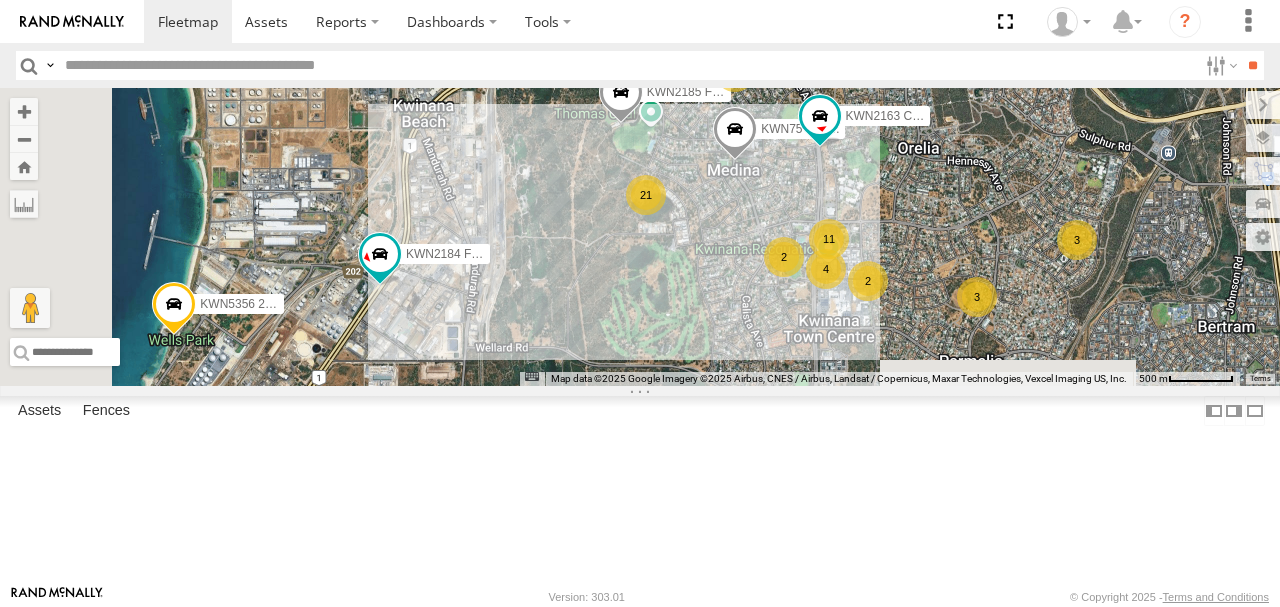 drag, startPoint x: 723, startPoint y: 398, endPoint x: 891, endPoint y: 268, distance: 212.4241 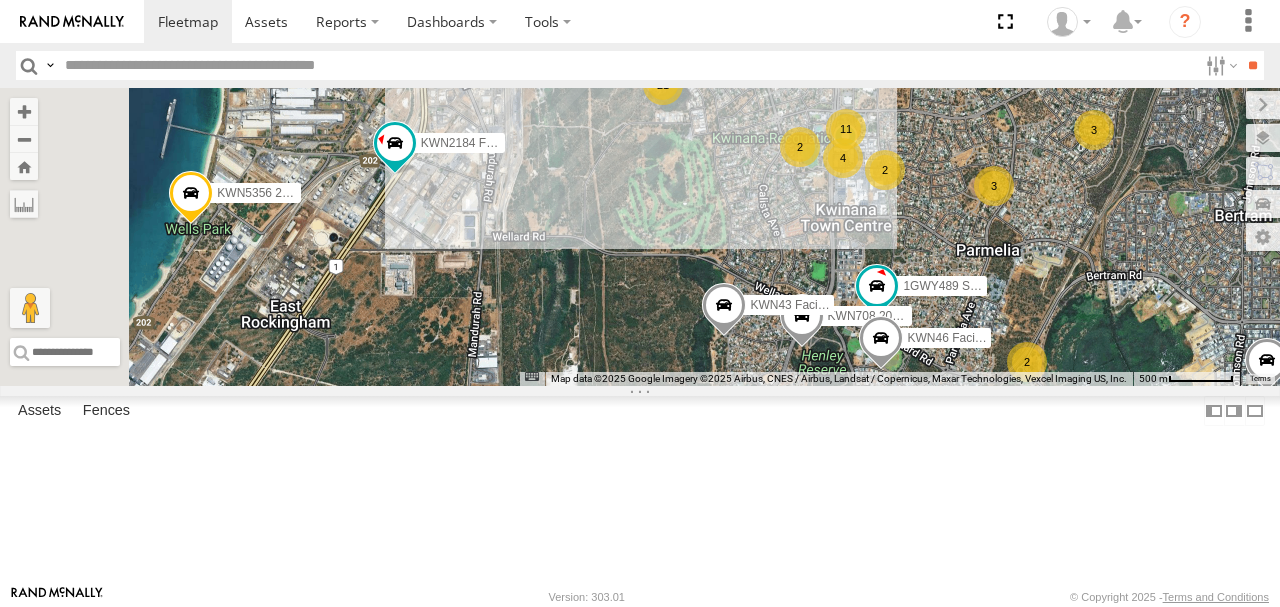 drag, startPoint x: 832, startPoint y: 414, endPoint x: 850, endPoint y: 296, distance: 119.36499 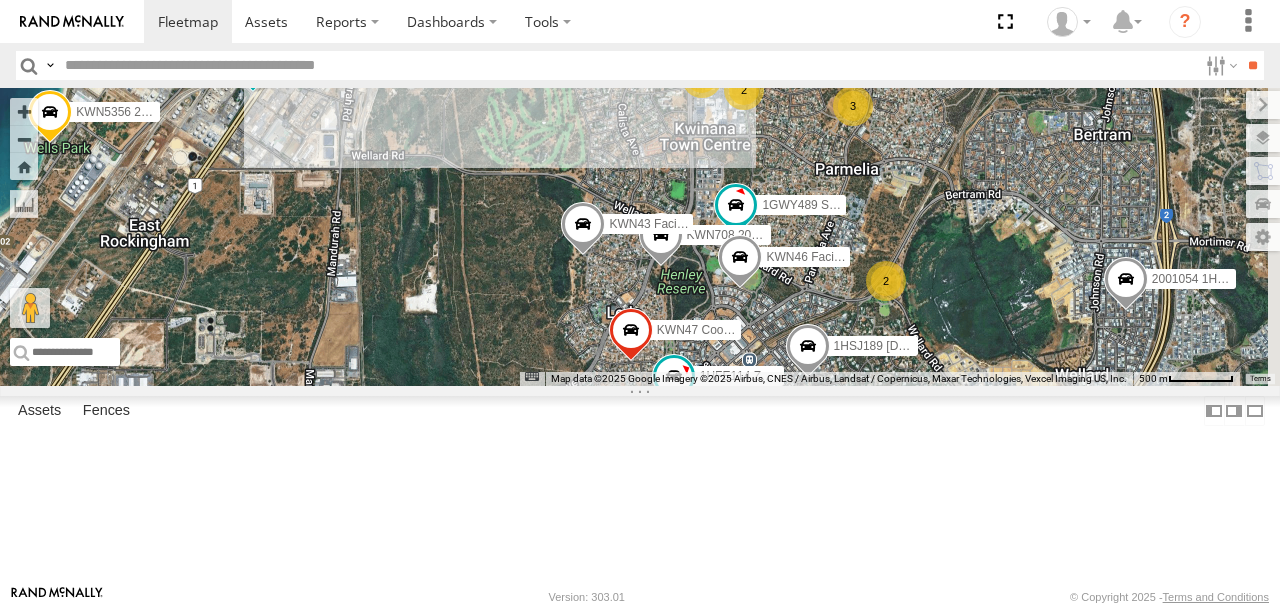 drag, startPoint x: 895, startPoint y: 330, endPoint x: 722, endPoint y: 259, distance: 187.00267 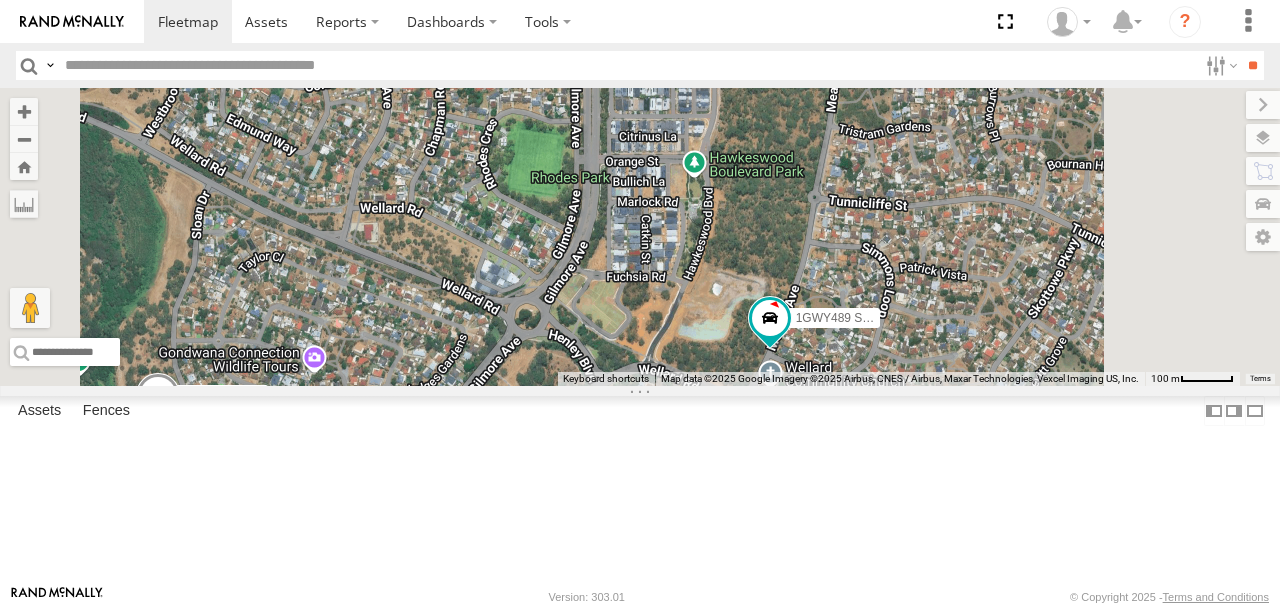 drag, startPoint x: 894, startPoint y: 396, endPoint x: 830, endPoint y: 341, distance: 84.38602 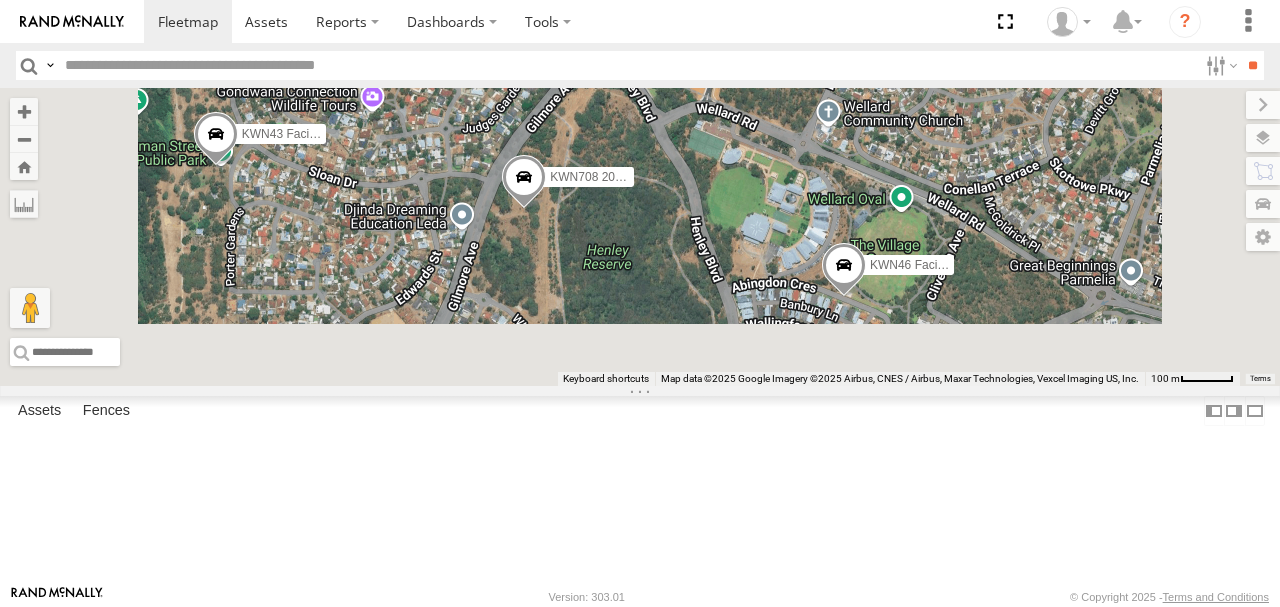drag, startPoint x: 847, startPoint y: 396, endPoint x: 954, endPoint y: 172, distance: 248.24384 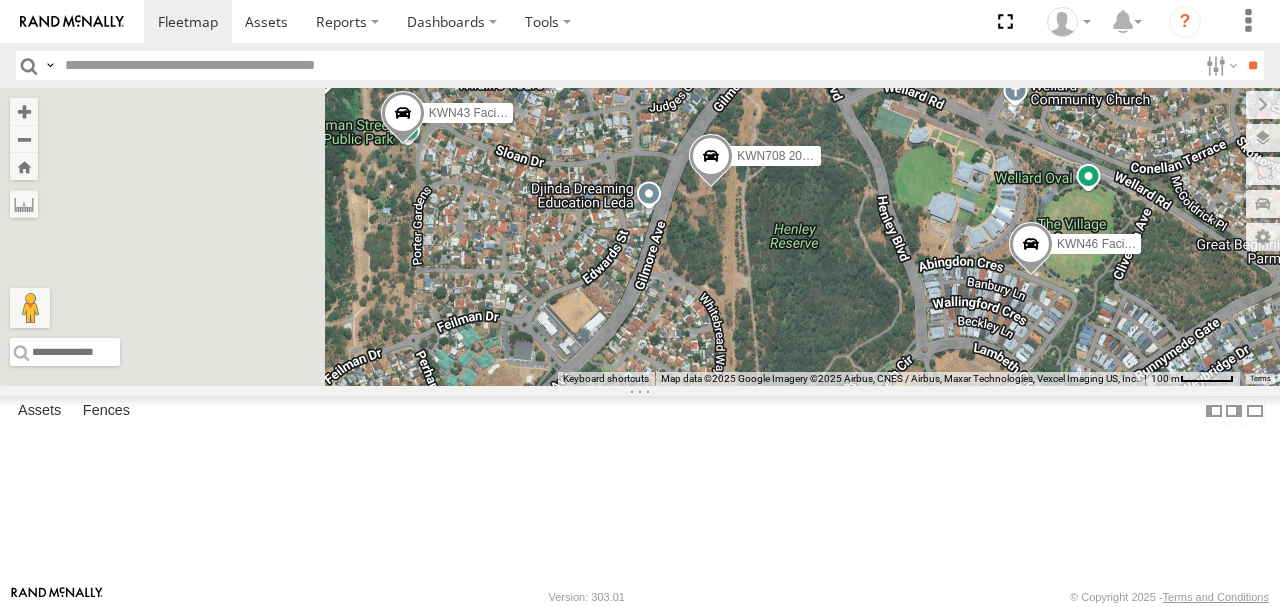 click on "1HQN974 Manager buil.Serv 2001087	1IFO858 1HSA085	Coor. [DOMAIN_NAME] KWN83 [GEOGRAPHIC_DATA]Contr. KWN72 Compliance Officer KWN1945 Flocon KWN709 Natural Areas 1HRP499 [DOMAIN_NAME] kwn715 [PERSON_NAME] KWN49 Super.Retic 1HSS259 Coor.Enviro Plan & Develop KWN45 Senior Hort KWN19 Industrial Mowing KWN72 Compliance Officer Essential Services Suntree Mews Beeliar -32.1306 ,  115.82067 0 12:26:05 [DATE] KWN5356  2001086 Camera Trailer Rangers 1ERM600  6 [PERSON_NAME] KWN1943 Super. Facility Cleaning KWN1944 Parks KWN2184  Facility Cleaning KWN2185  Facil. Cleaning KWN708 2001102 Ford Ranger KWN75 Coordi. Parks 2001054 	1HZI898 Coordinator Planning KWN2163  City Hort KWN43 Facil.Maint 1HSJ189	[DOMAIN_NAME] 1GWY489  Signage Truck KWN46 Facil.Maint 1HFE114	 Zone KWN47 Coor. Infra KWN24 Tractor KWN2183 Waste Education" at bounding box center [640, 237] 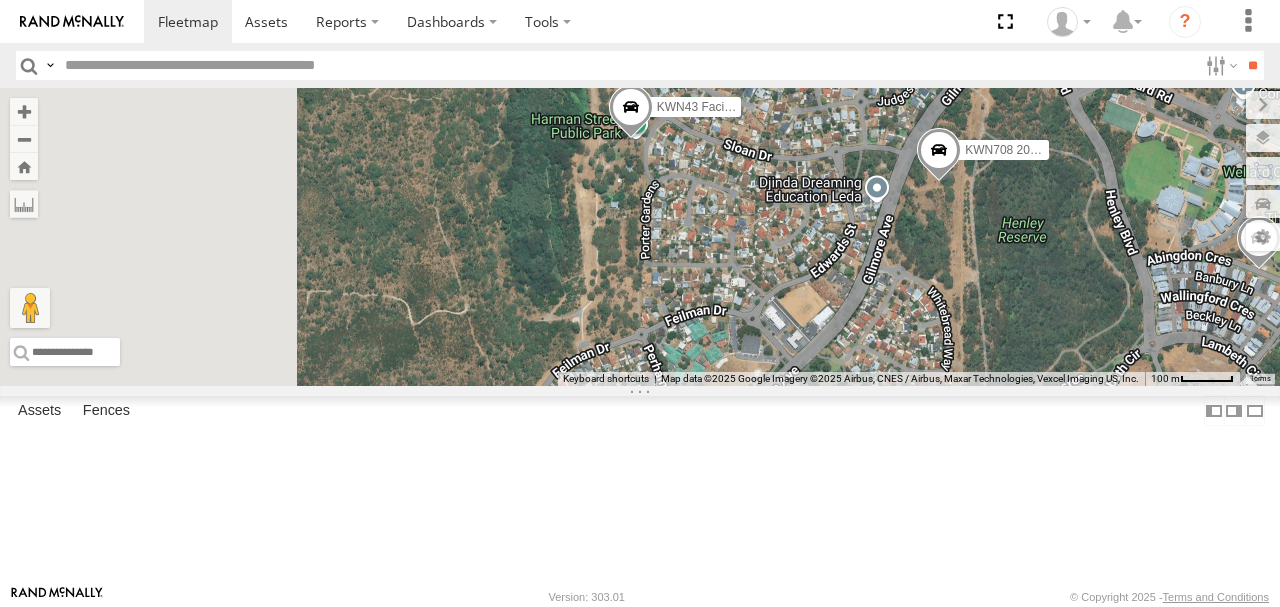 drag, startPoint x: 836, startPoint y: 356, endPoint x: 1080, endPoint y: 350, distance: 244.07376 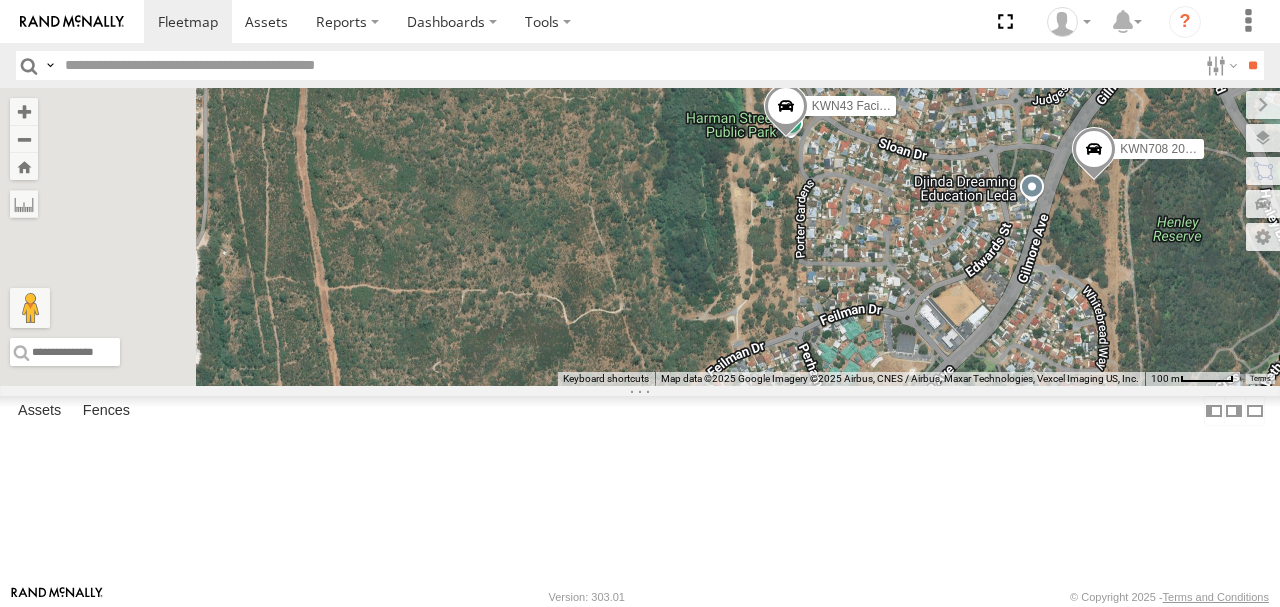 drag, startPoint x: 864, startPoint y: 346, endPoint x: 996, endPoint y: 345, distance: 132.00378 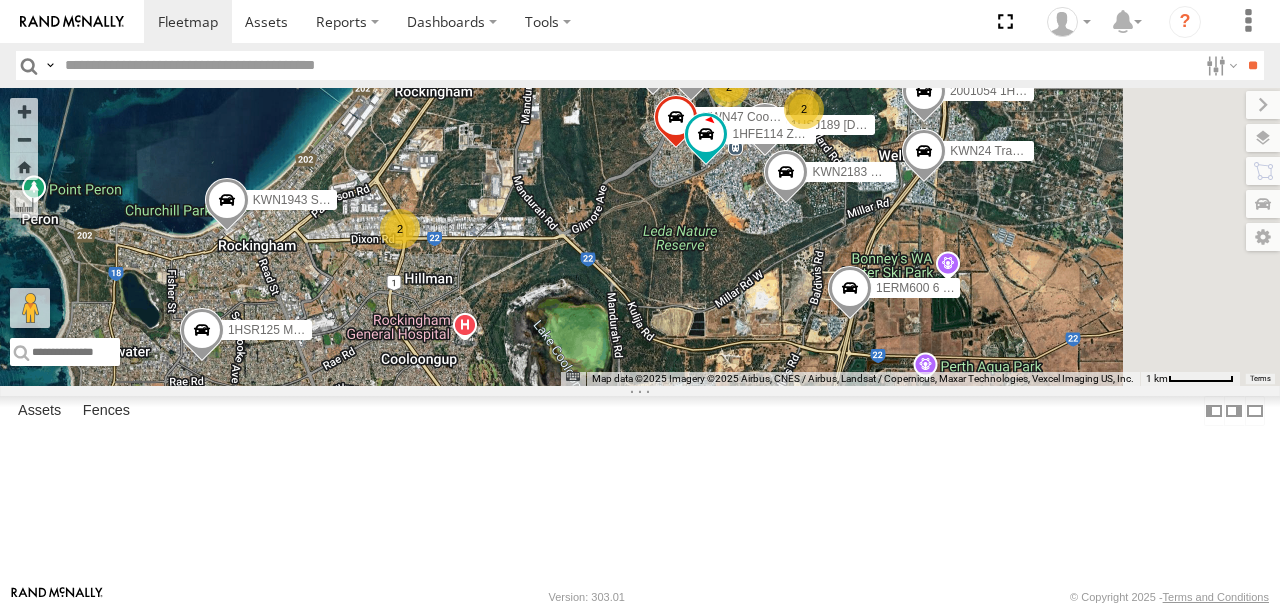 drag, startPoint x: 898, startPoint y: 265, endPoint x: 758, endPoint y: 175, distance: 166.43317 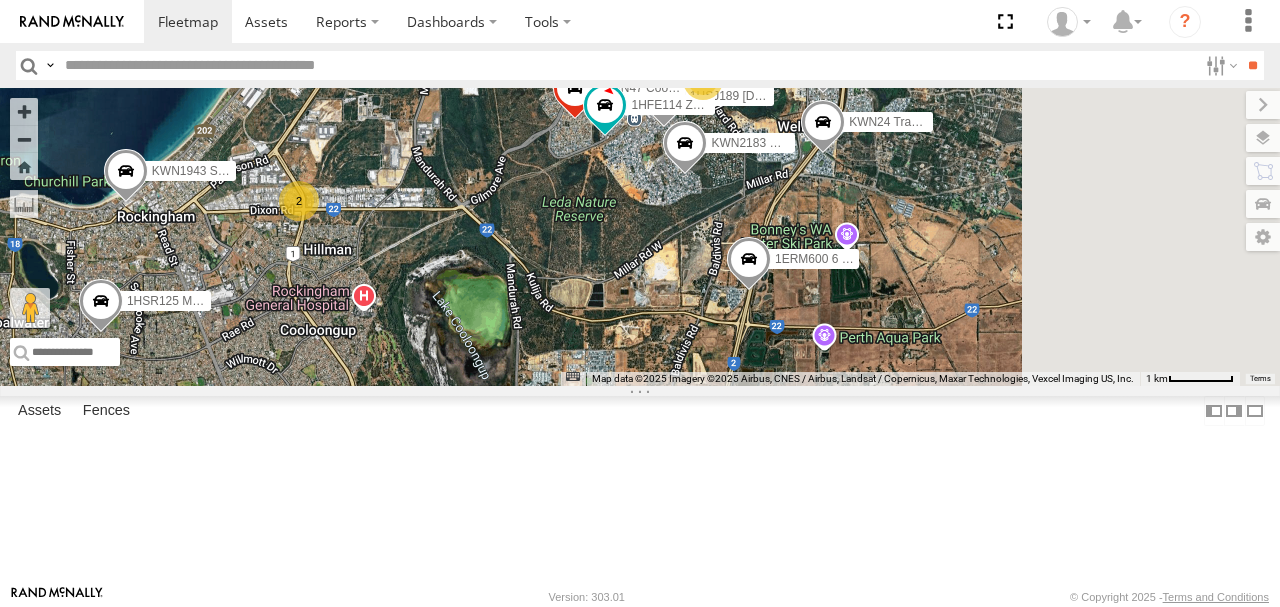 drag, startPoint x: 887, startPoint y: 359, endPoint x: 796, endPoint y: 347, distance: 91.787796 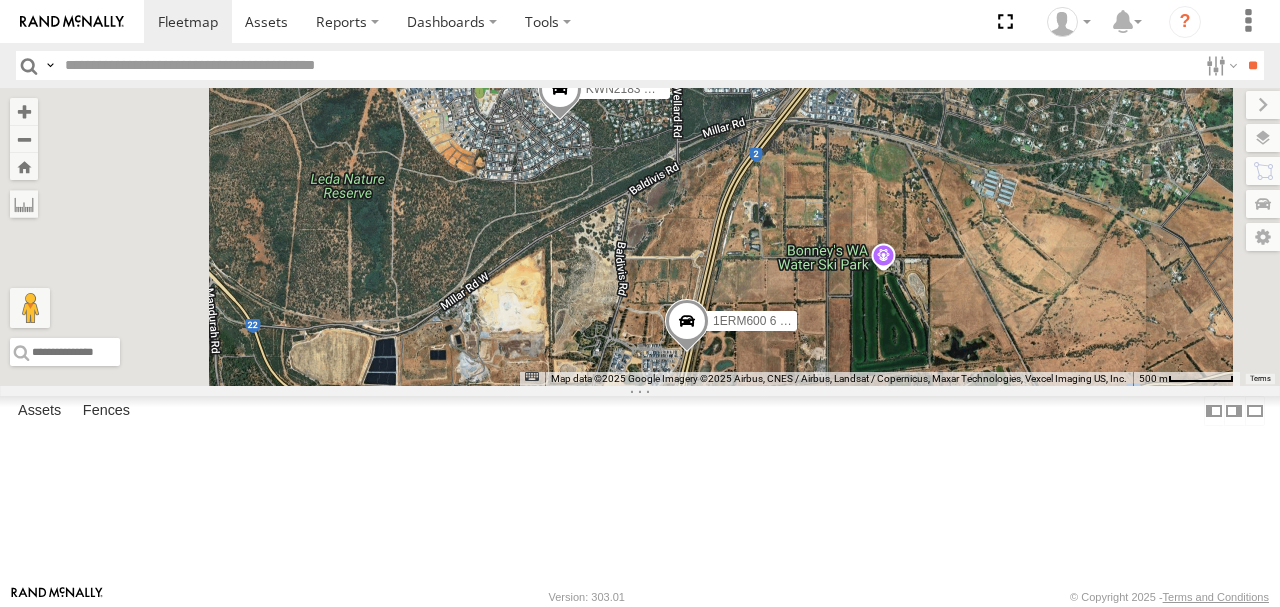 drag, startPoint x: 967, startPoint y: 352, endPoint x: 928, endPoint y: 435, distance: 91.706055 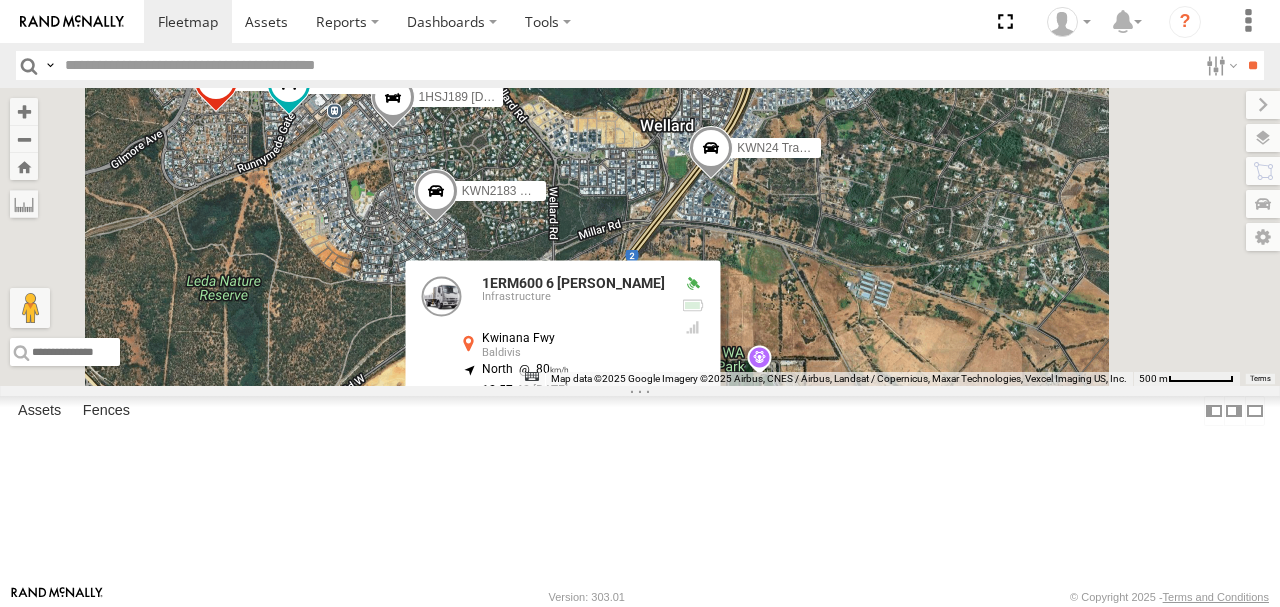 drag, startPoint x: 950, startPoint y: 247, endPoint x: 853, endPoint y: 306, distance: 113.534134 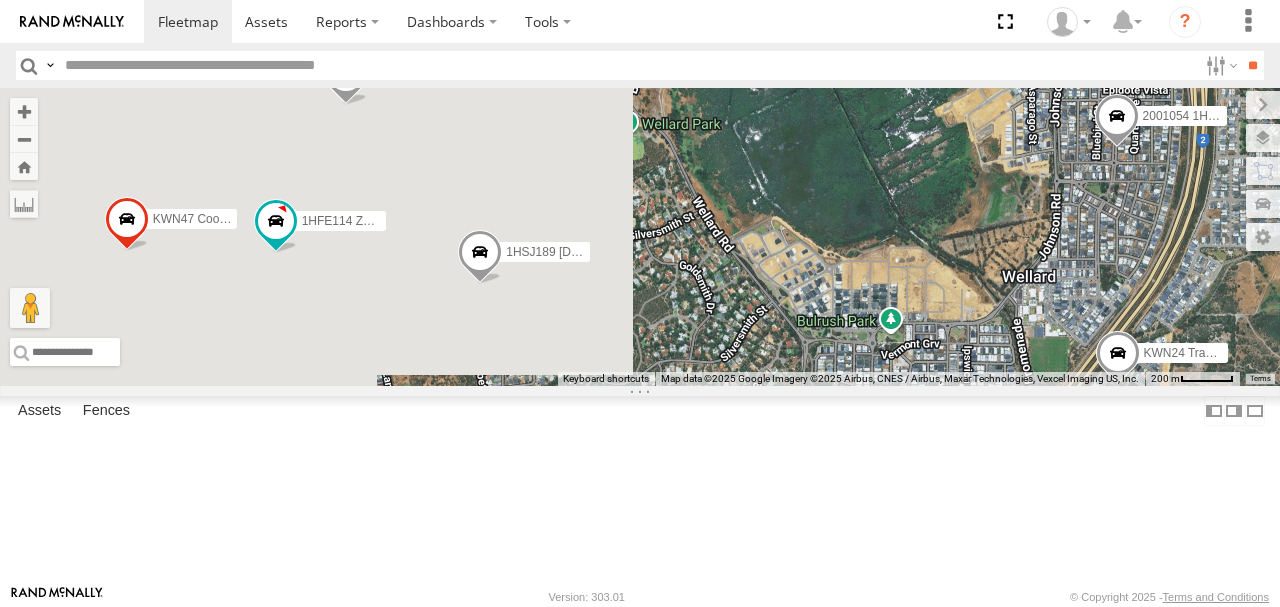 click 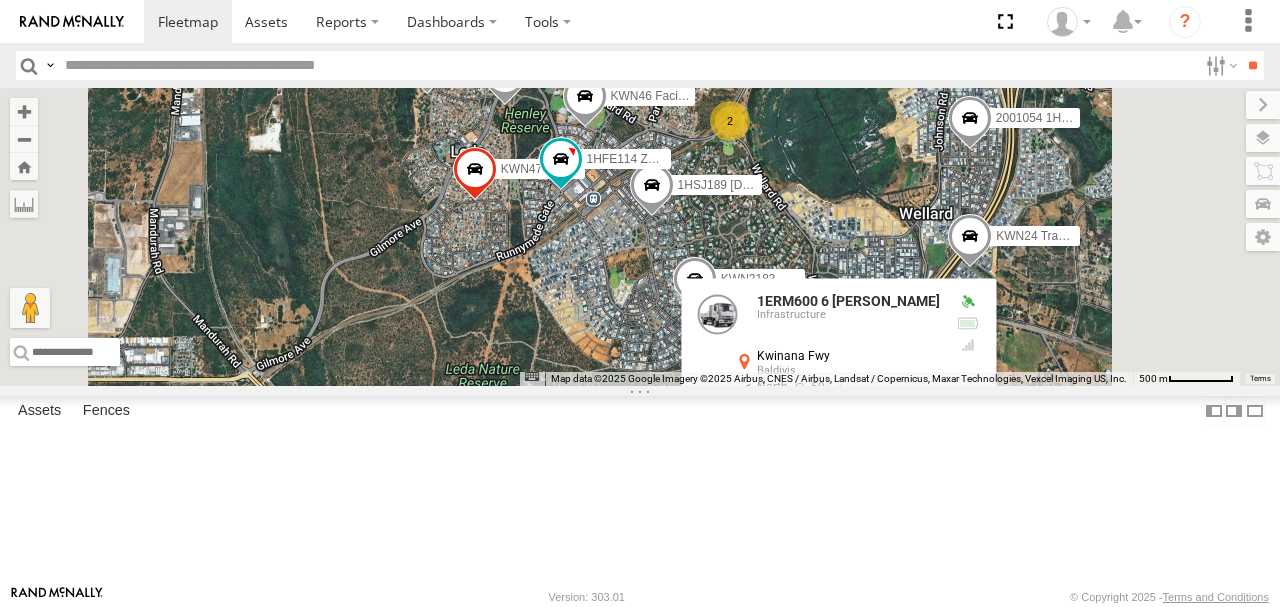 drag, startPoint x: 798, startPoint y: 458, endPoint x: 812, endPoint y: 401, distance: 58.694122 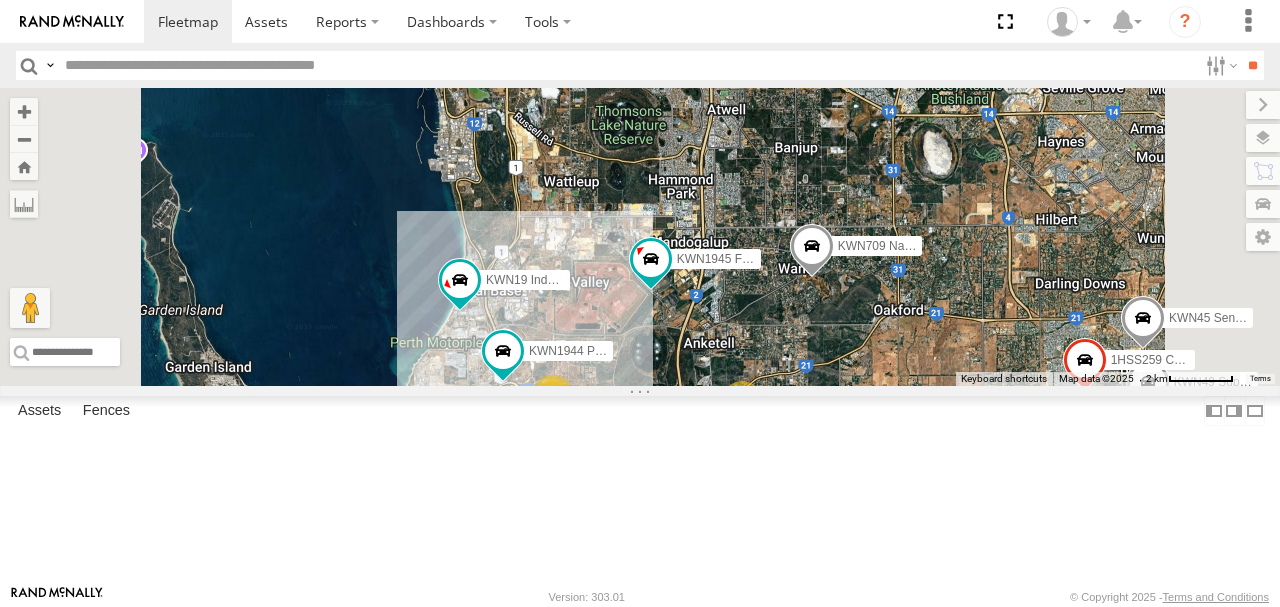 drag, startPoint x: 686, startPoint y: 352, endPoint x: 733, endPoint y: 608, distance: 260.2787 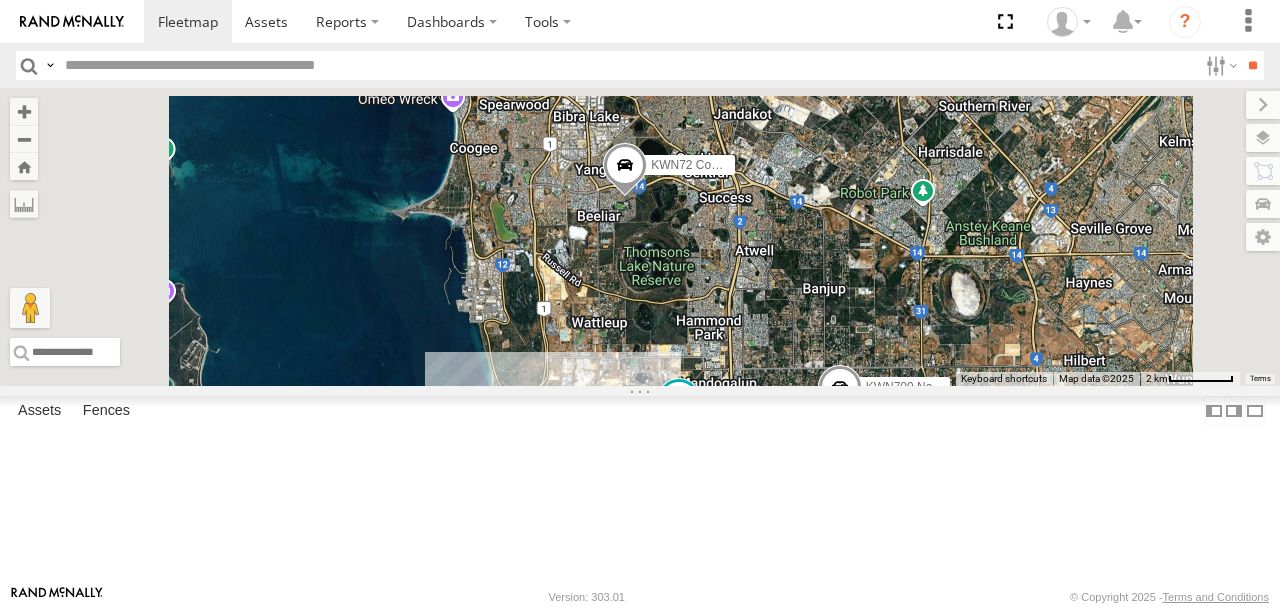 drag, startPoint x: 798, startPoint y: 287, endPoint x: 832, endPoint y: 440, distance: 156.73225 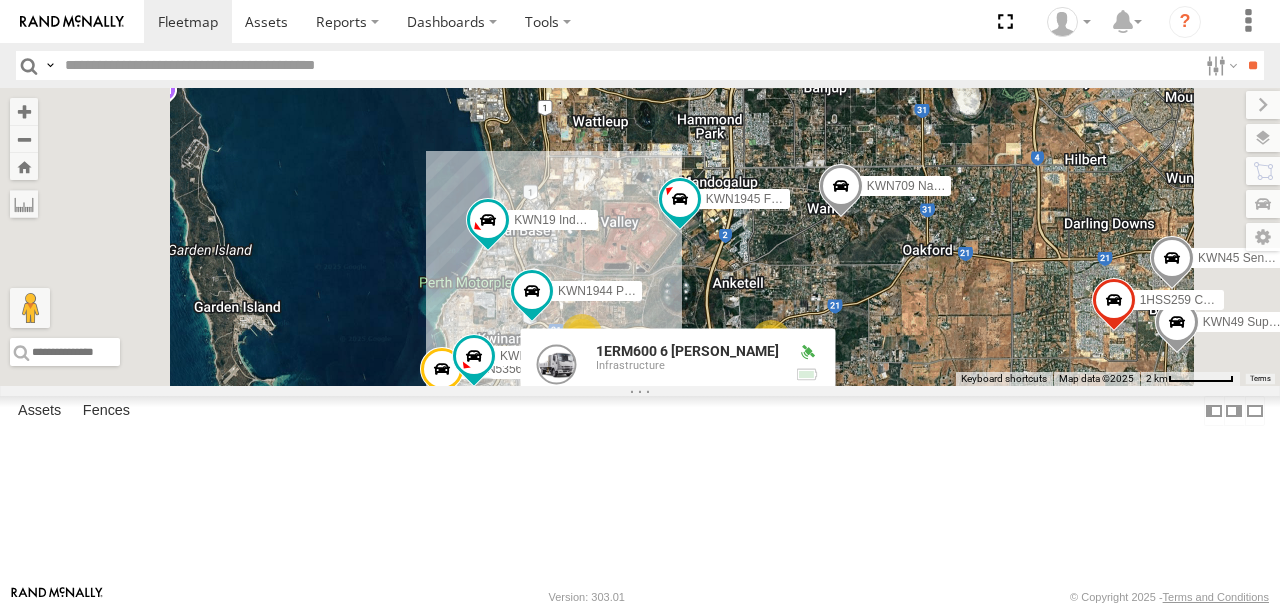 drag, startPoint x: 845, startPoint y: 432, endPoint x: 810, endPoint y: 182, distance: 252.43811 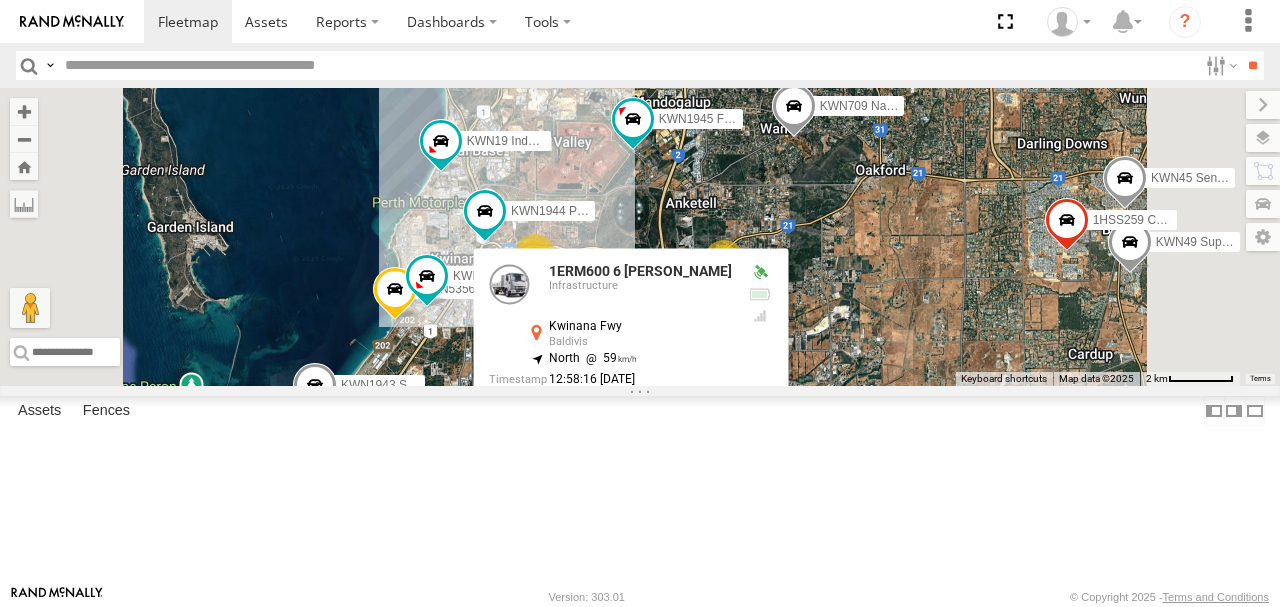 drag, startPoint x: 886, startPoint y: 264, endPoint x: 888, endPoint y: 228, distance: 36.05551 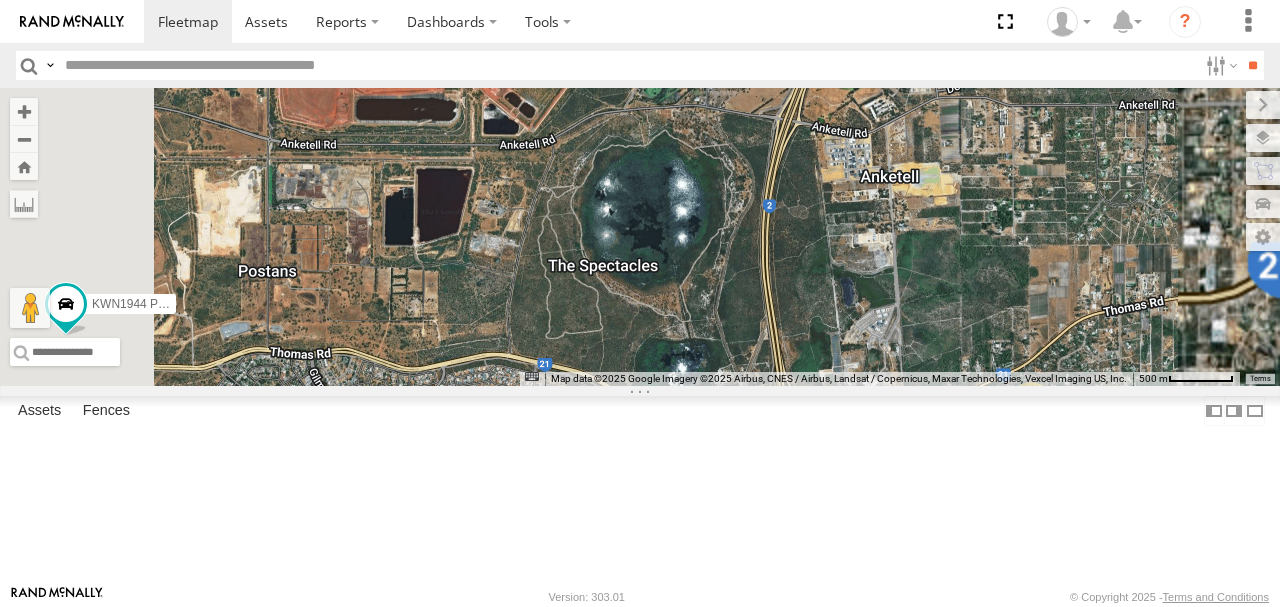 drag, startPoint x: 817, startPoint y: 292, endPoint x: 996, endPoint y: 242, distance: 185.8521 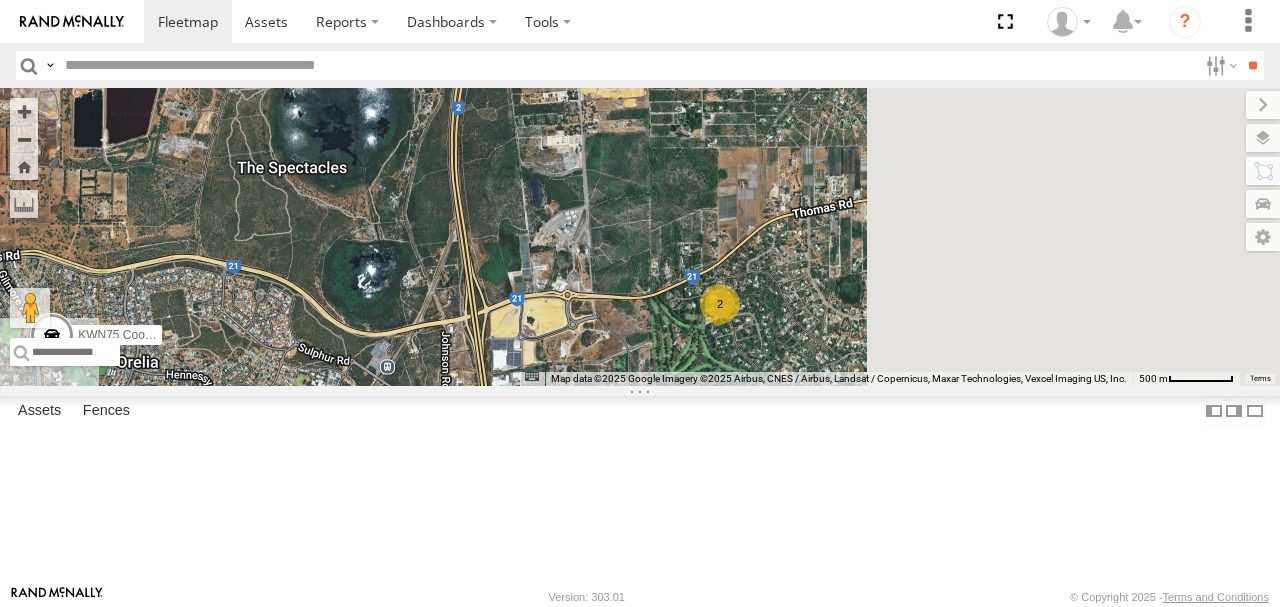 drag, startPoint x: 991, startPoint y: 301, endPoint x: 460, endPoint y: 243, distance: 534.1582 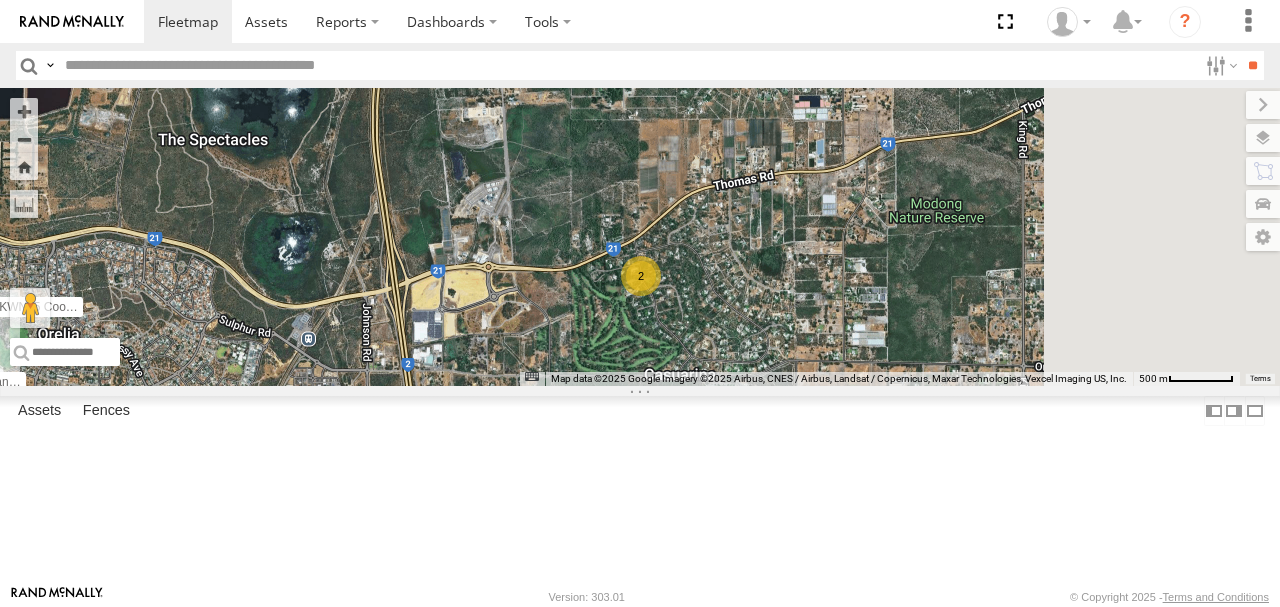 drag, startPoint x: 754, startPoint y: 296, endPoint x: 574, endPoint y: 238, distance: 189.11372 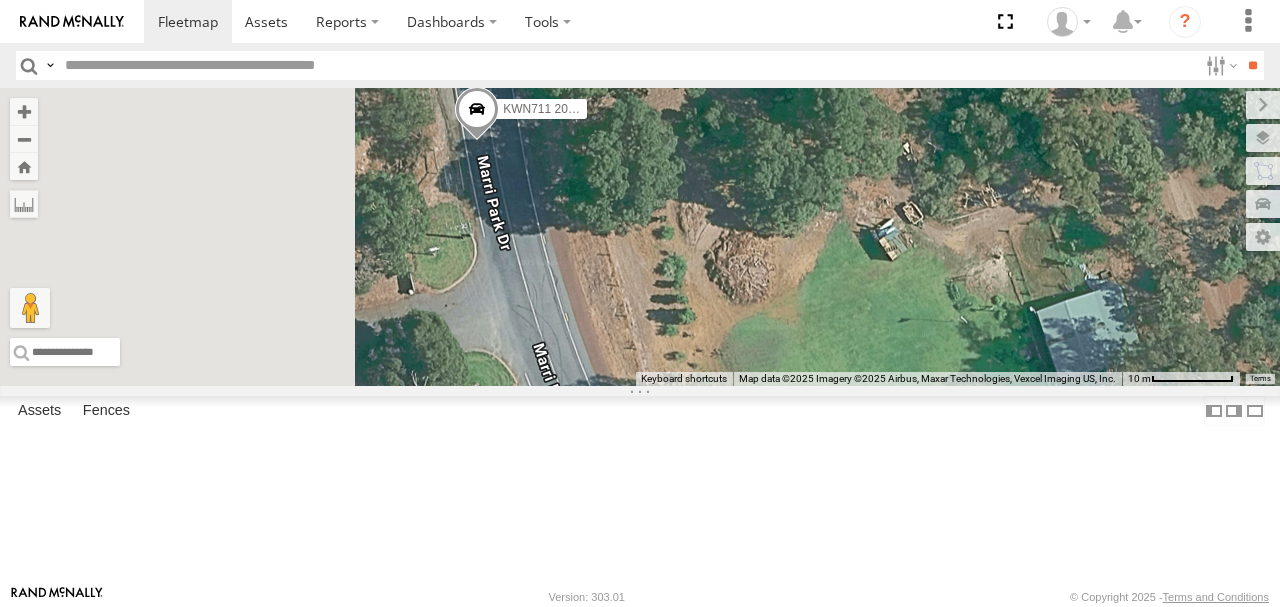 drag, startPoint x: 710, startPoint y: 285, endPoint x: 768, endPoint y: 266, distance: 61.03278 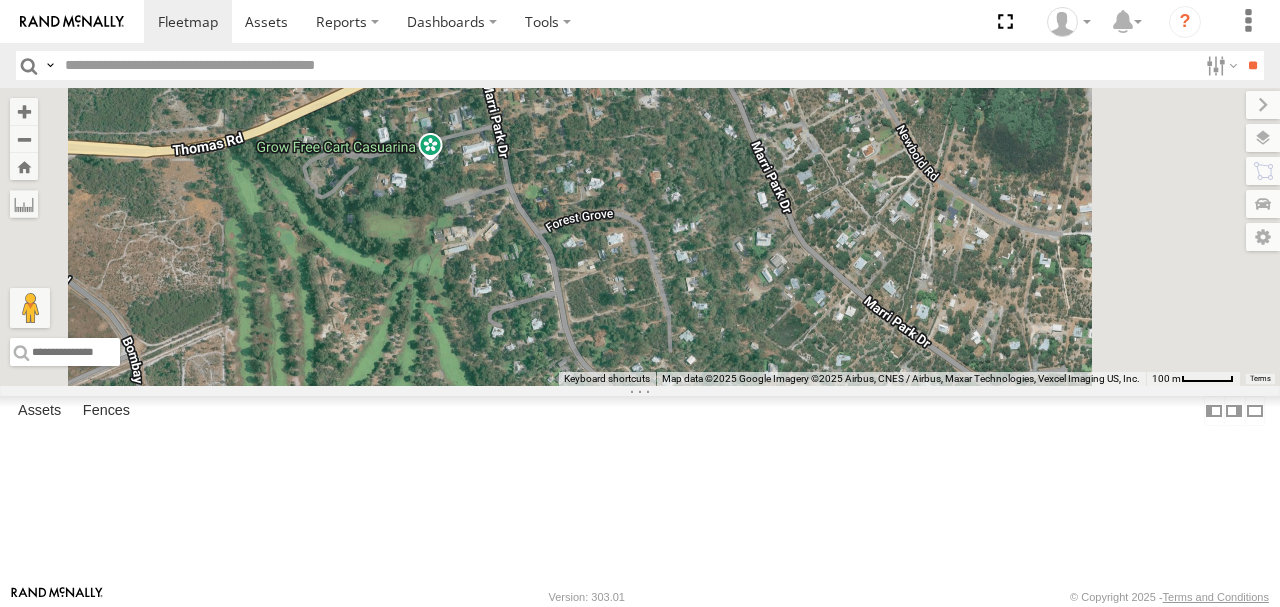 click on "2" at bounding box center (483, 66) 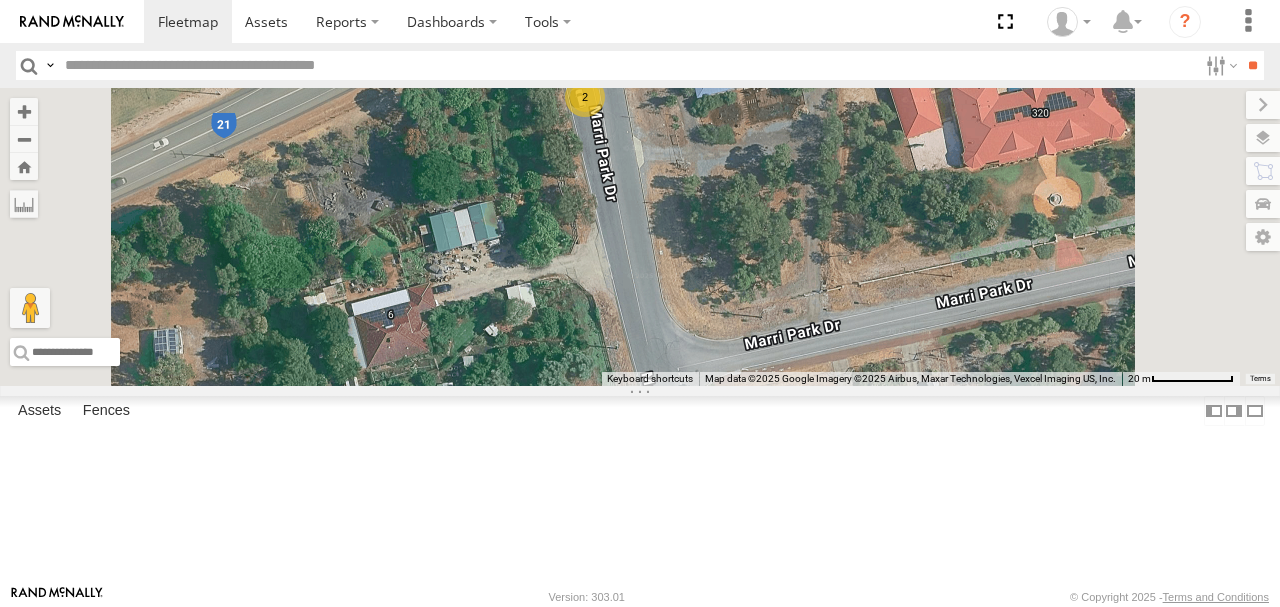 click on "2" at bounding box center [585, 97] 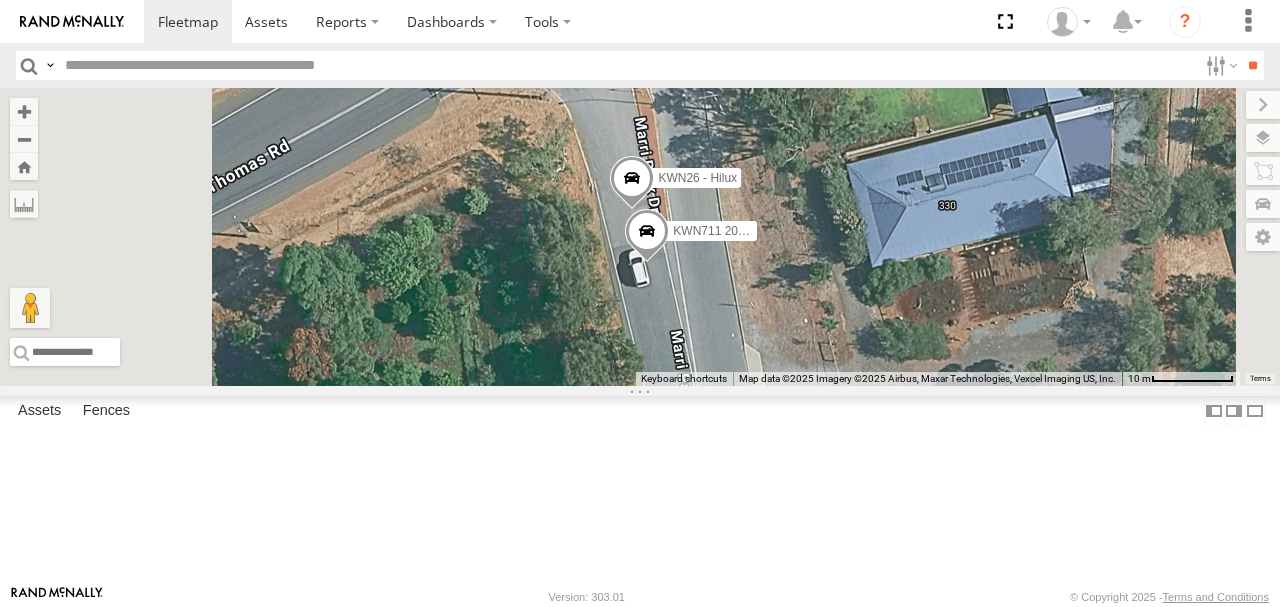 click on "KWN26 - Hilux" at bounding box center [697, 179] 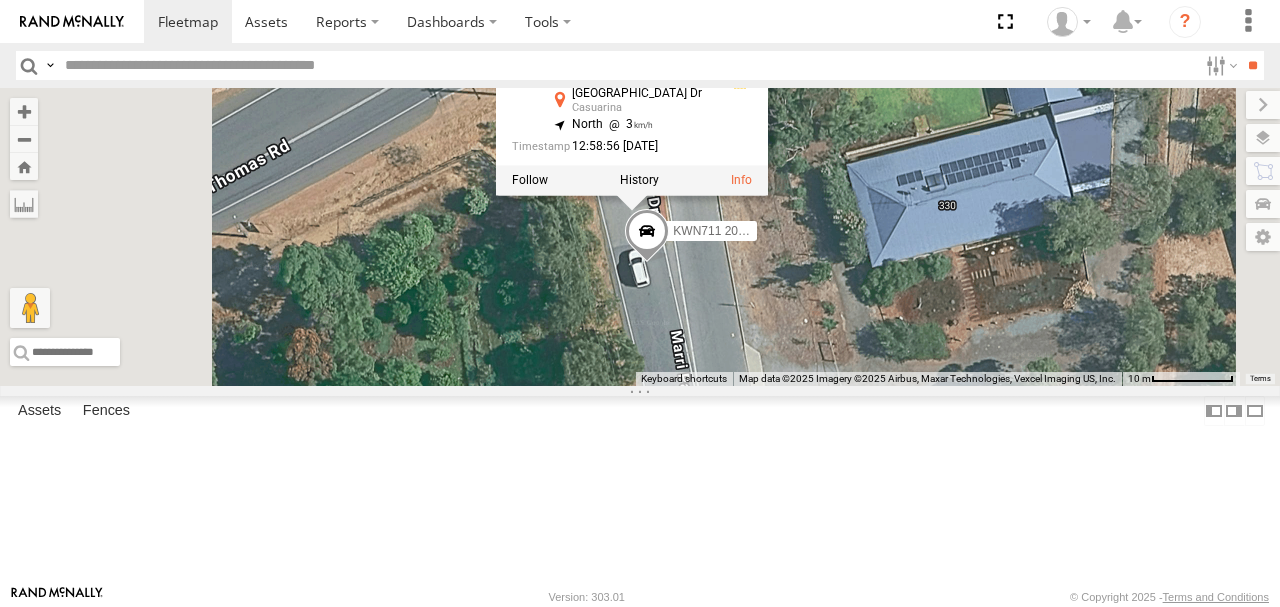 click at bounding box center (639, 181) 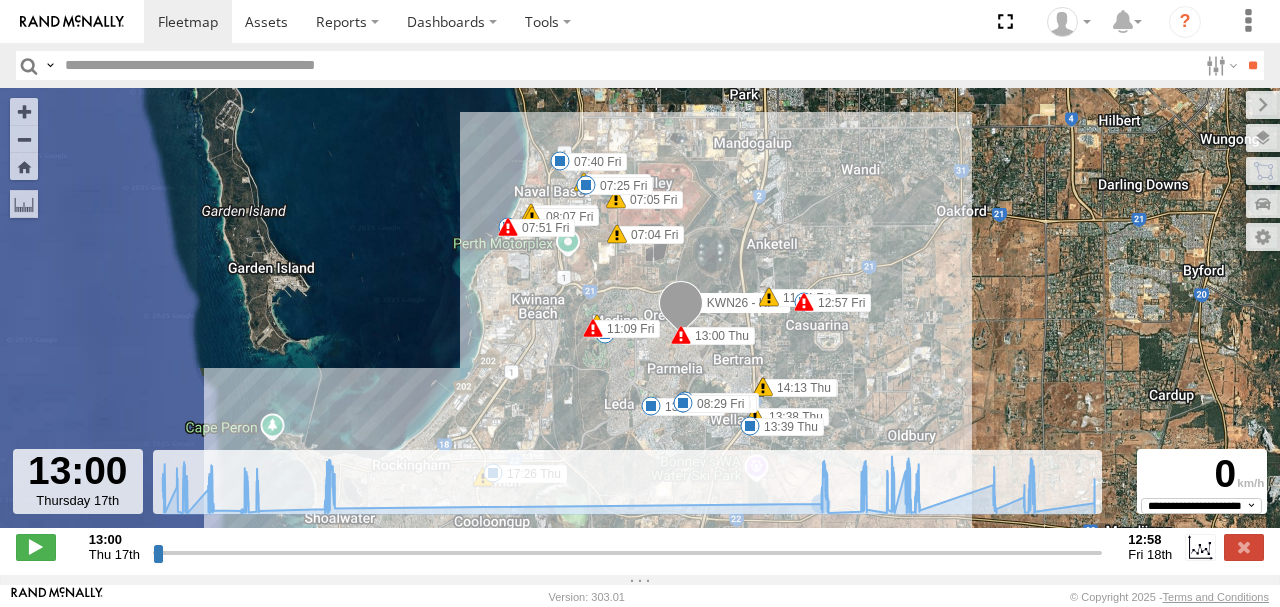 click at bounding box center (36, 547) 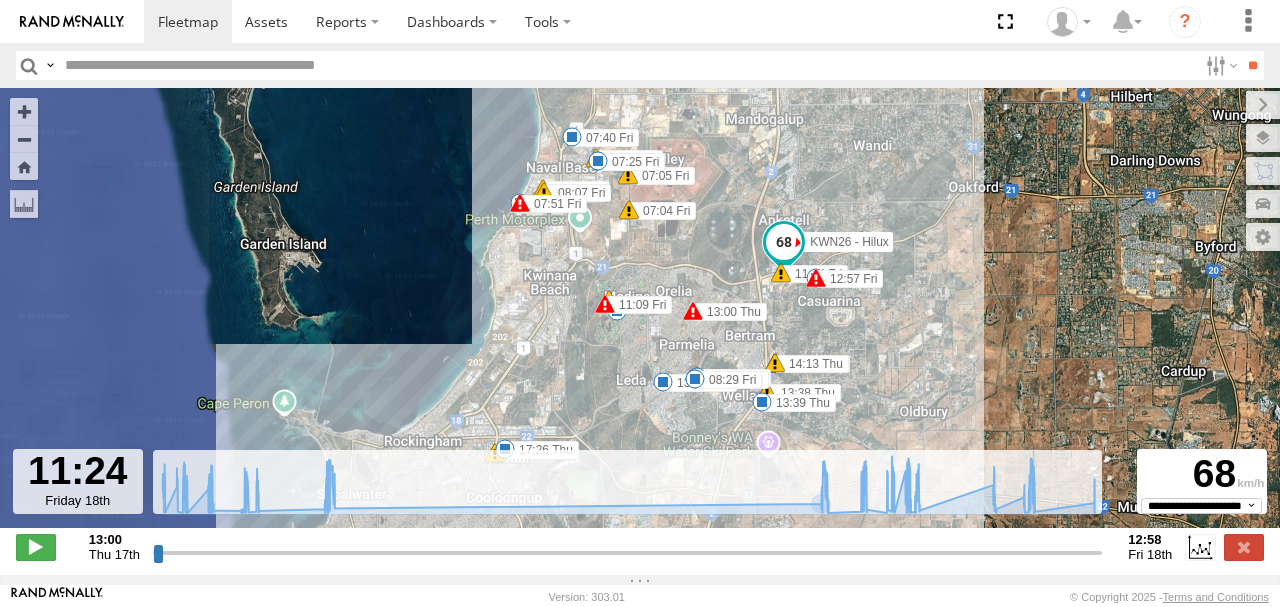 drag, startPoint x: 158, startPoint y: 563, endPoint x: 1034, endPoint y: 550, distance: 876.09644 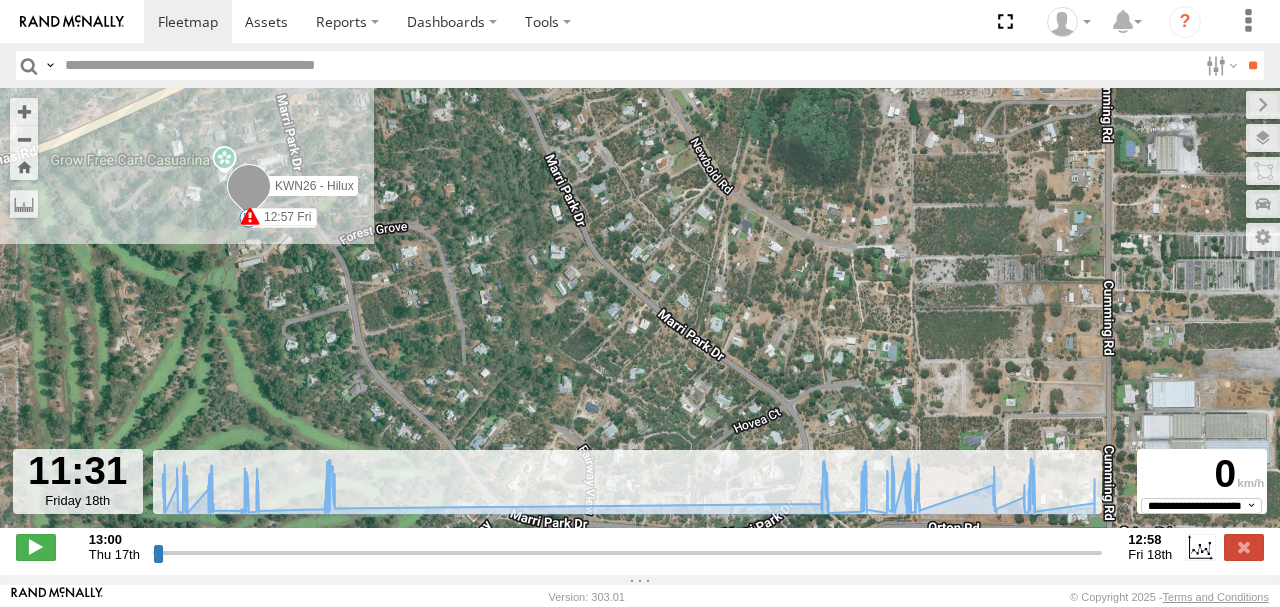 drag, startPoint x: 390, startPoint y: 302, endPoint x: 430, endPoint y: 326, distance: 46.647614 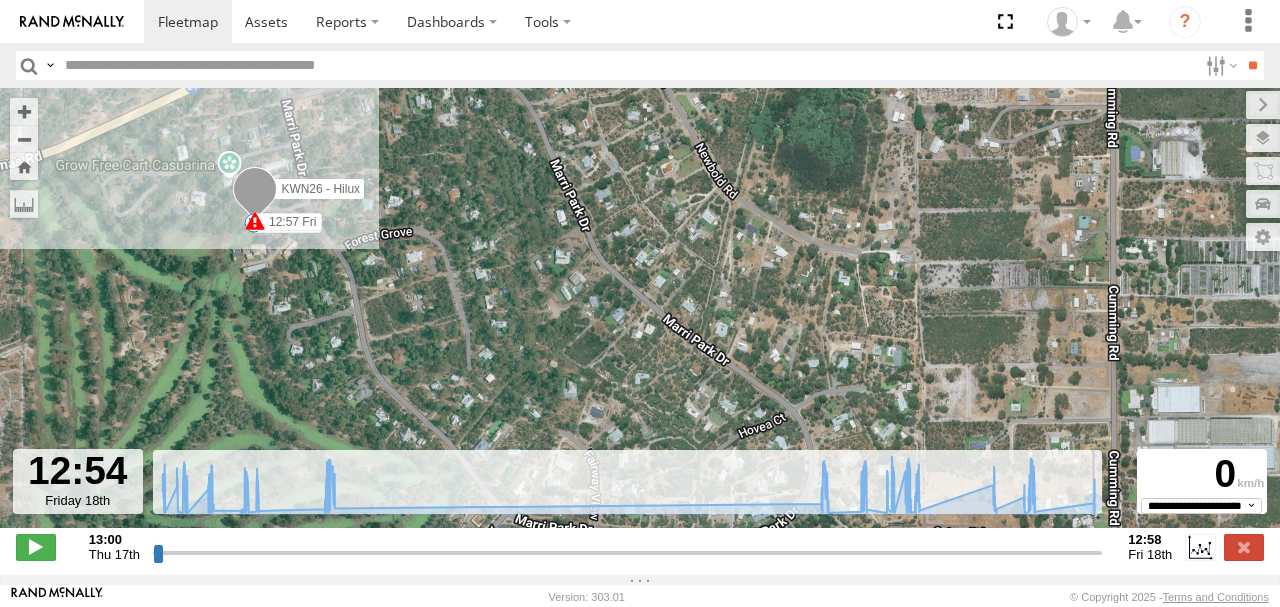 drag, startPoint x: 1055, startPoint y: 562, endPoint x: 1094, endPoint y: 560, distance: 39.051247 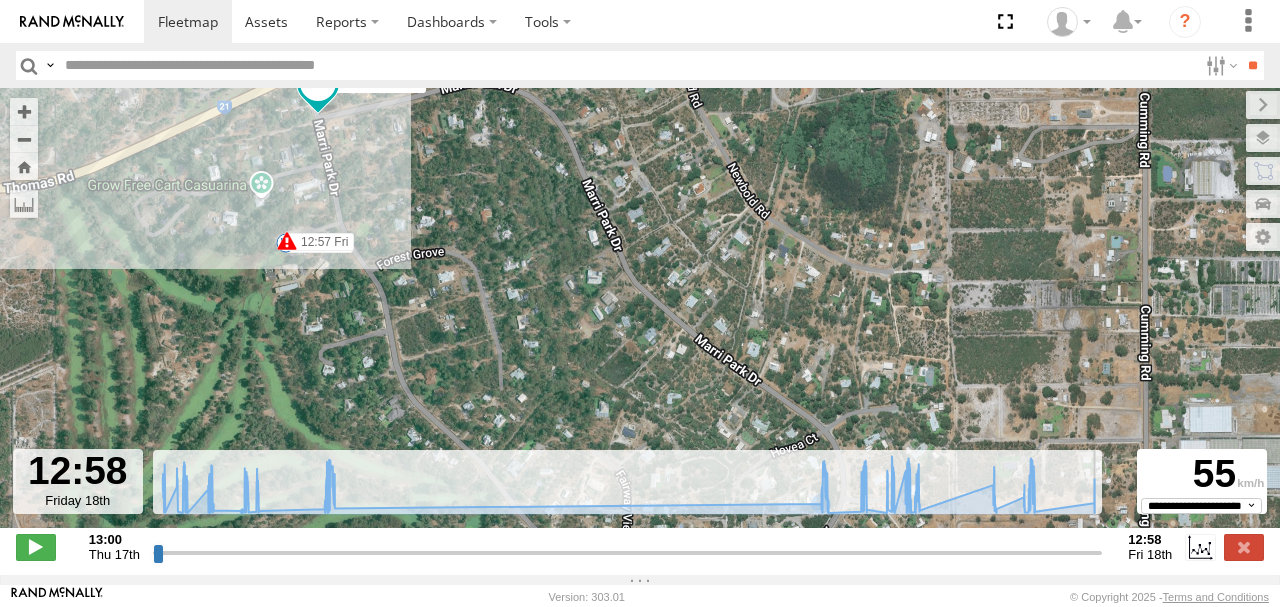 type on "**********" 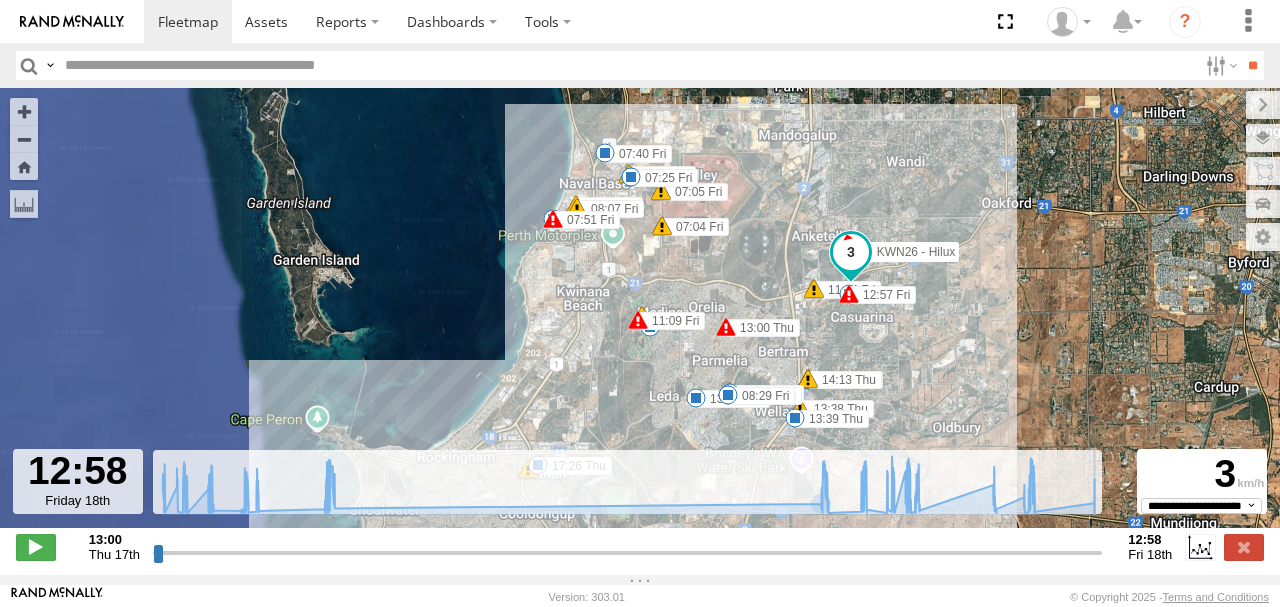 click at bounding box center [1244, 547] 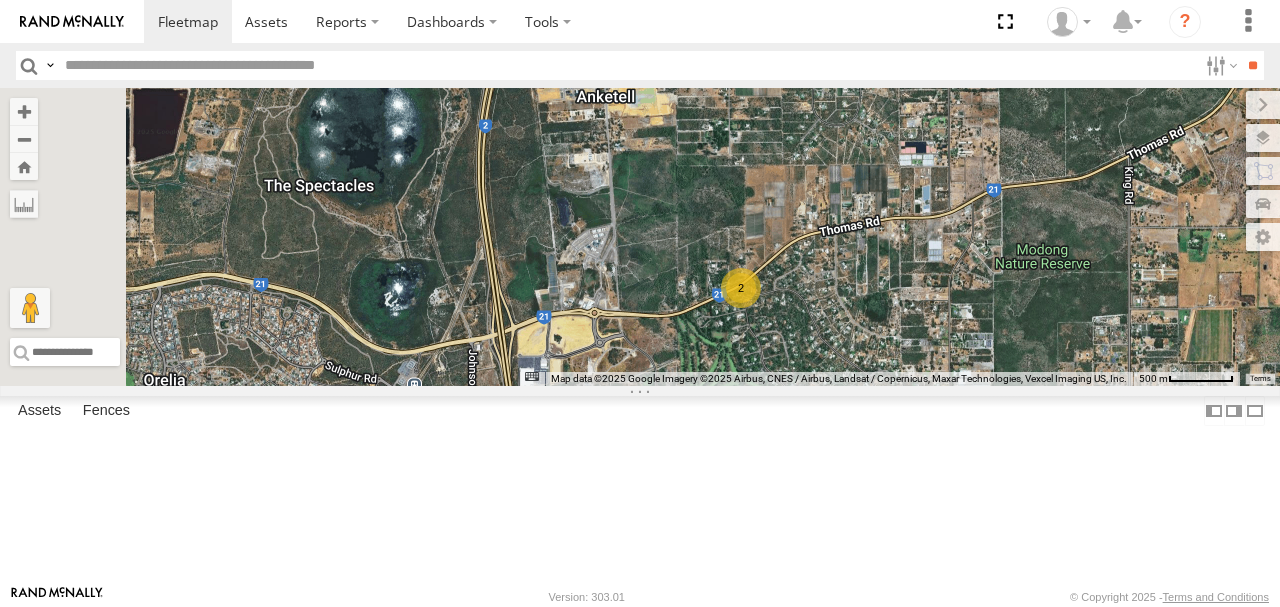 drag, startPoint x: 900, startPoint y: 368, endPoint x: 942, endPoint y: 363, distance: 42.296574 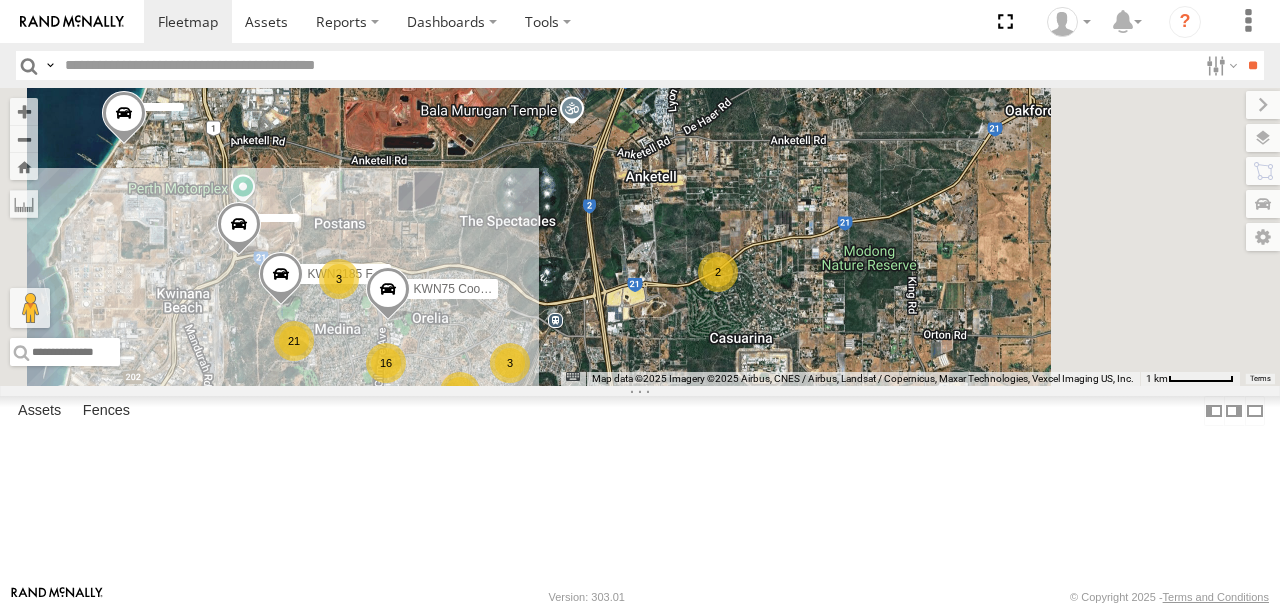 drag, startPoint x: 841, startPoint y: 376, endPoint x: 1012, endPoint y: 332, distance: 176.5701 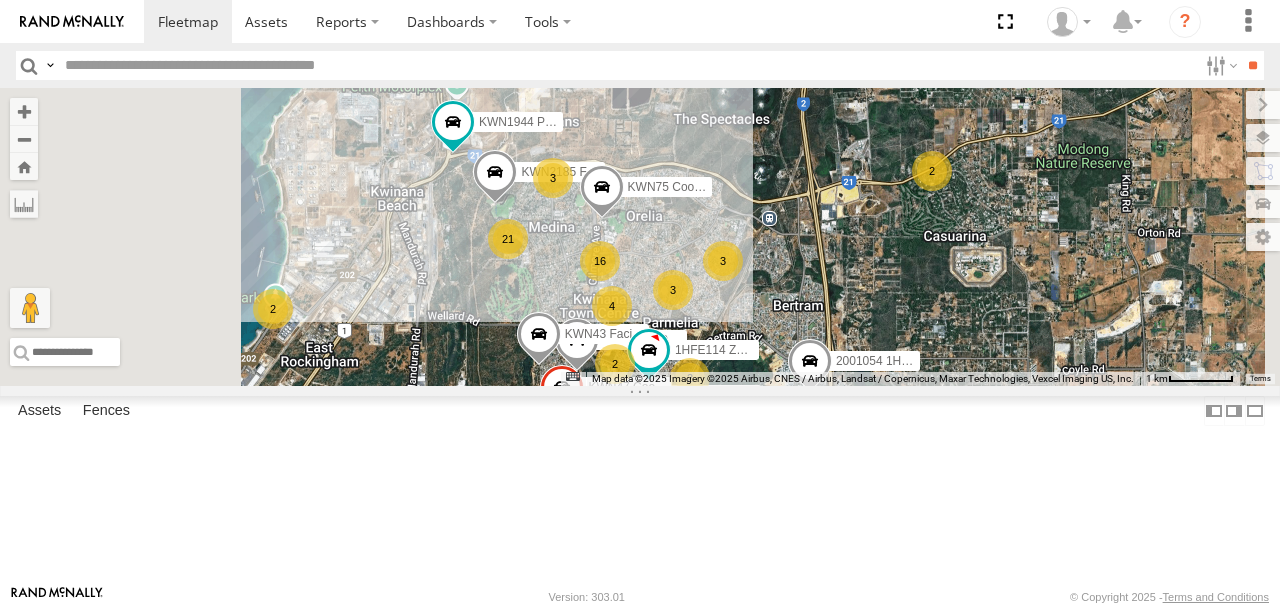 drag, startPoint x: 685, startPoint y: 332, endPoint x: 685, endPoint y: 271, distance: 61 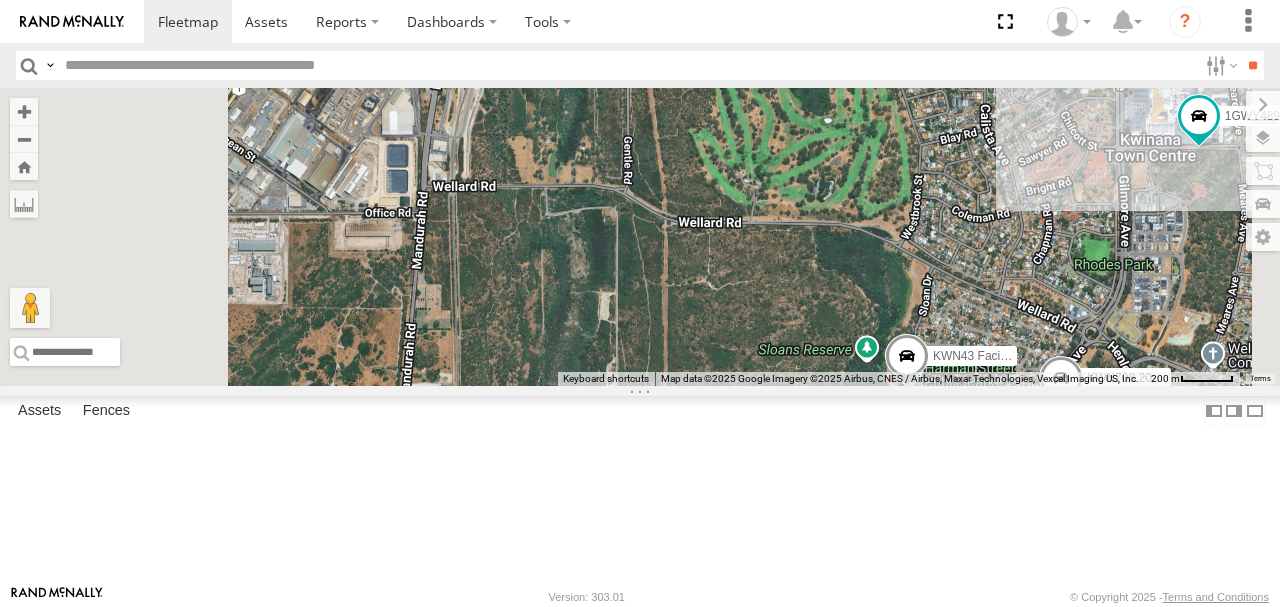 drag, startPoint x: 792, startPoint y: 307, endPoint x: 978, endPoint y: 252, distance: 193.96133 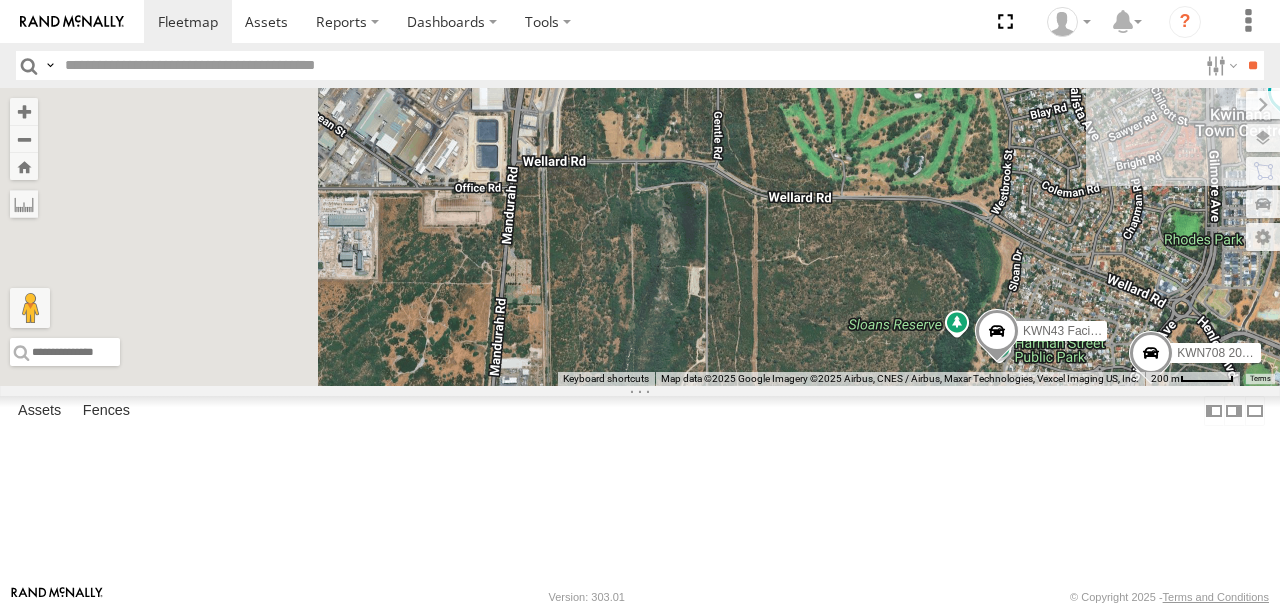 drag, startPoint x: 843, startPoint y: 286, endPoint x: 928, endPoint y: 269, distance: 86.683334 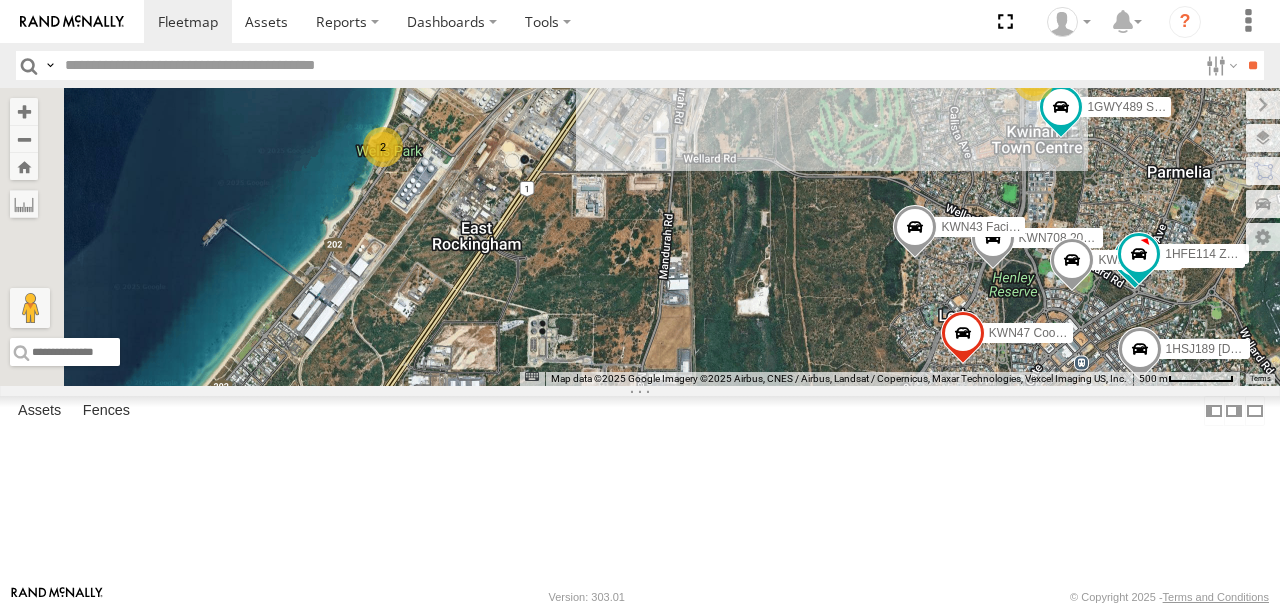 drag, startPoint x: 810, startPoint y: 288, endPoint x: 827, endPoint y: 279, distance: 19.235384 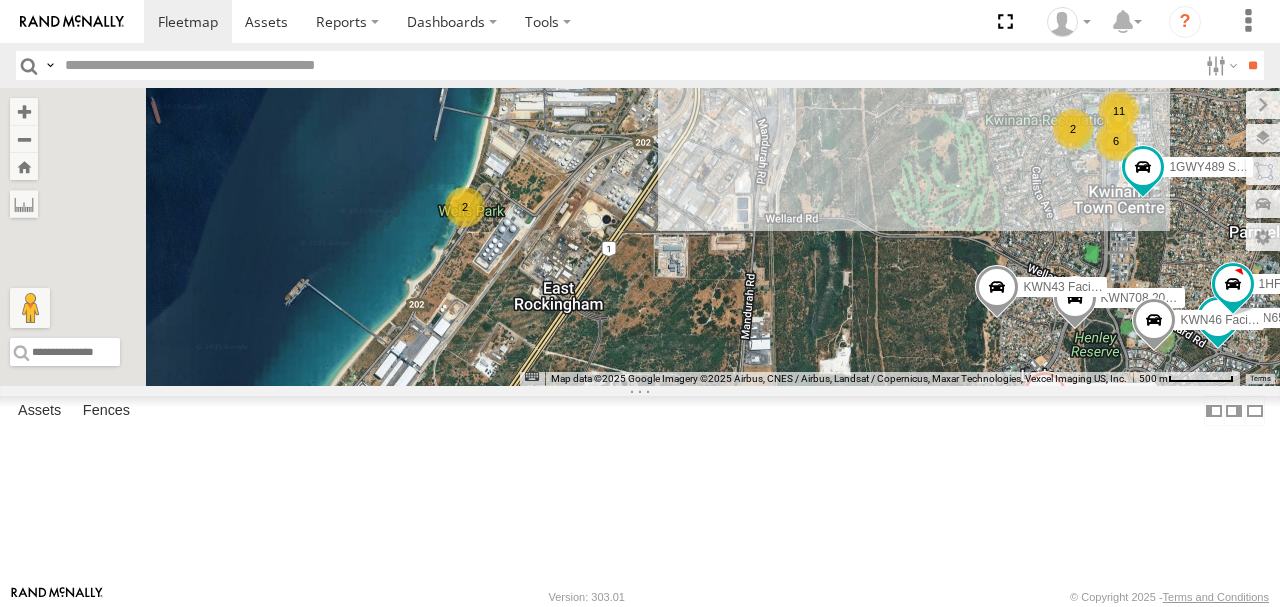 drag, startPoint x: 608, startPoint y: 260, endPoint x: 684, endPoint y: 319, distance: 96.2133 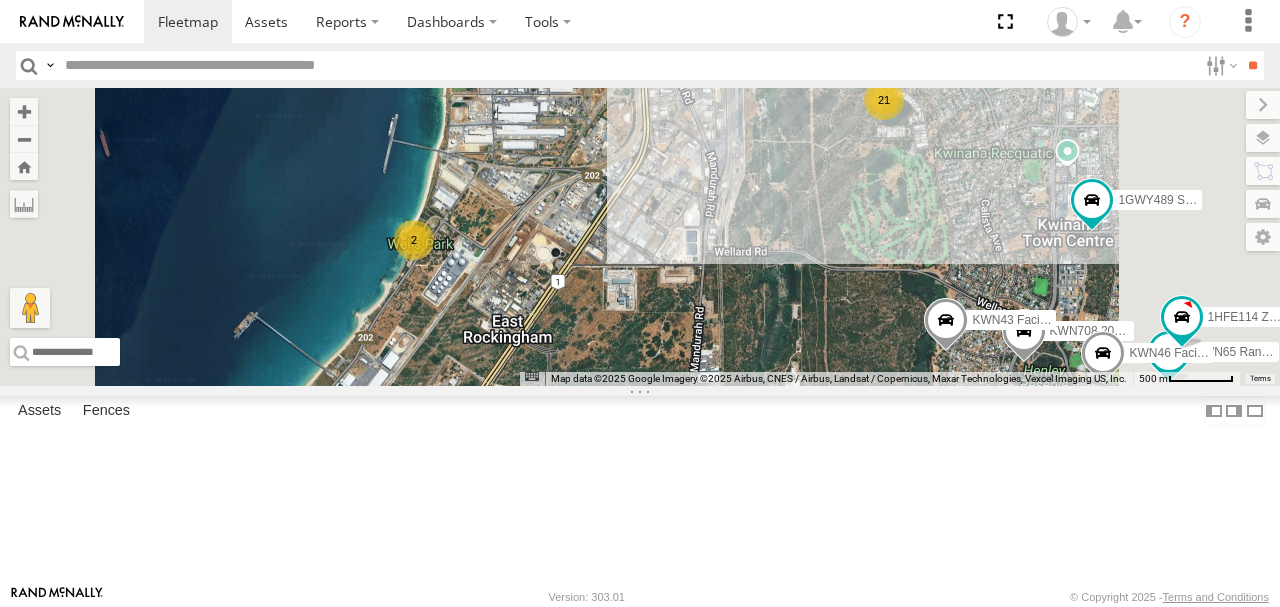 drag, startPoint x: 805, startPoint y: 307, endPoint x: 740, endPoint y: 342, distance: 73.82411 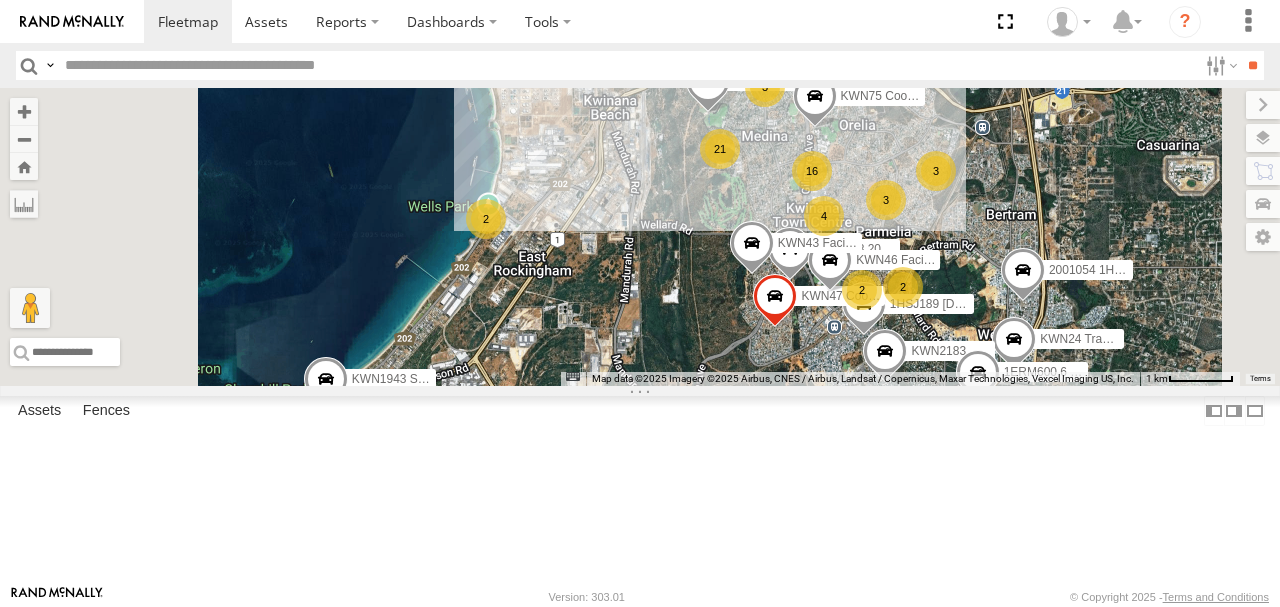 click on "21" at bounding box center (720, 149) 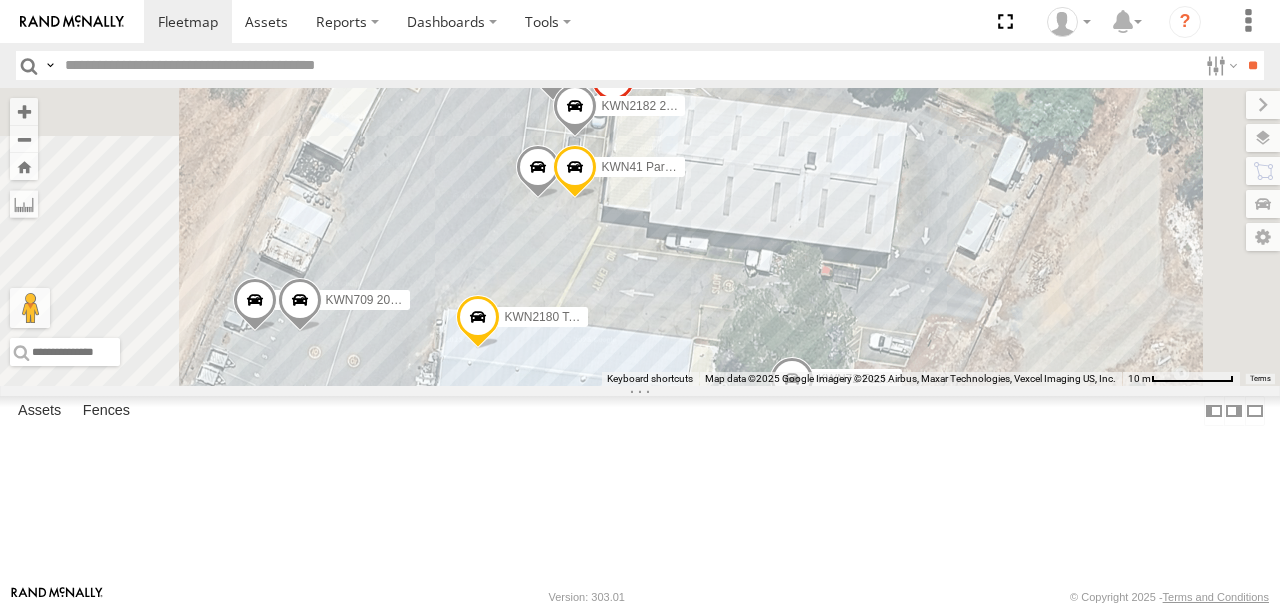 drag, startPoint x: 772, startPoint y: 476, endPoint x: 758, endPoint y: 324, distance: 152.64337 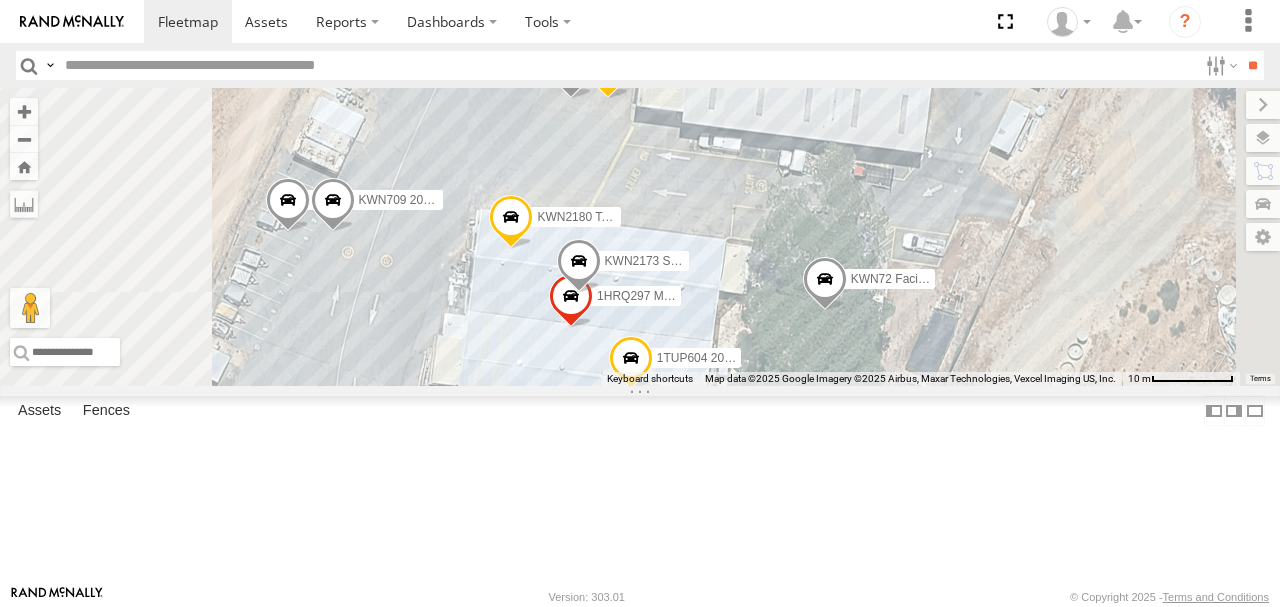 drag, startPoint x: 725, startPoint y: 376, endPoint x: 778, endPoint y: 262, distance: 125.71794 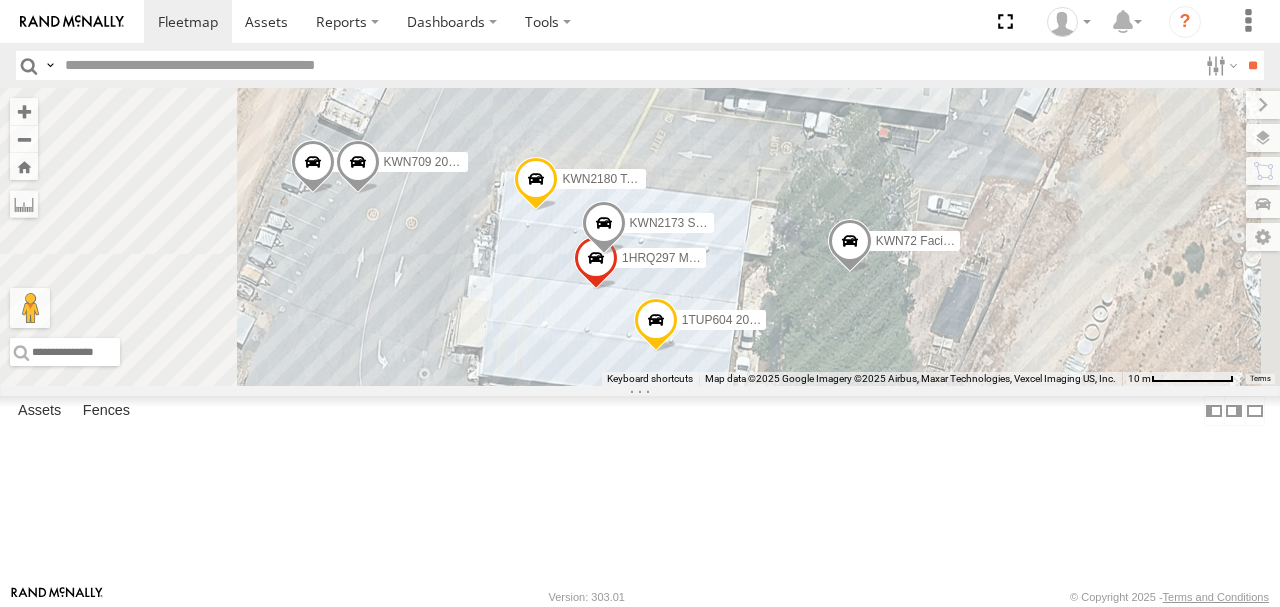 click at bounding box center [627, 65] 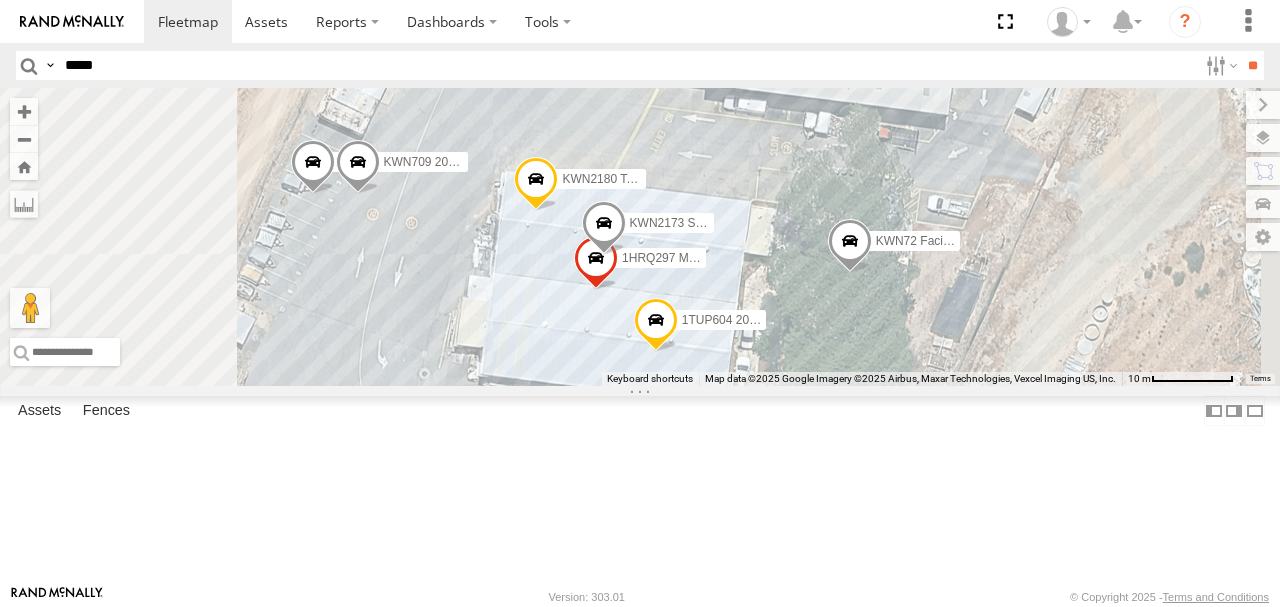 type on "*****" 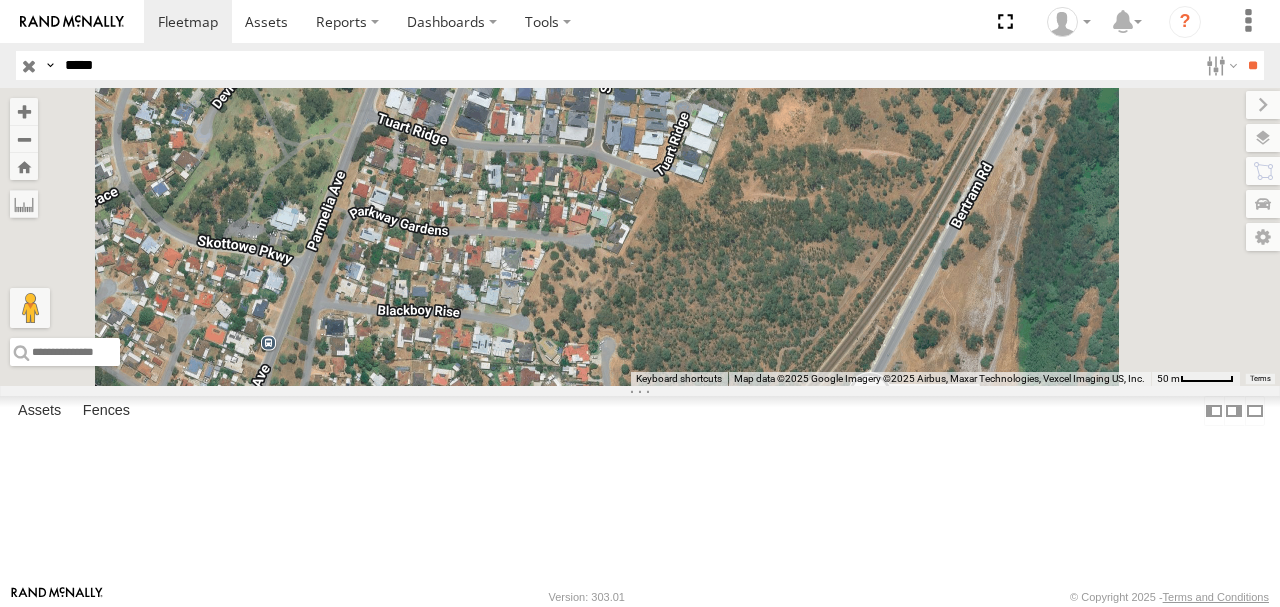 drag, startPoint x: 1022, startPoint y: 324, endPoint x: 930, endPoint y: 204, distance: 151.20847 